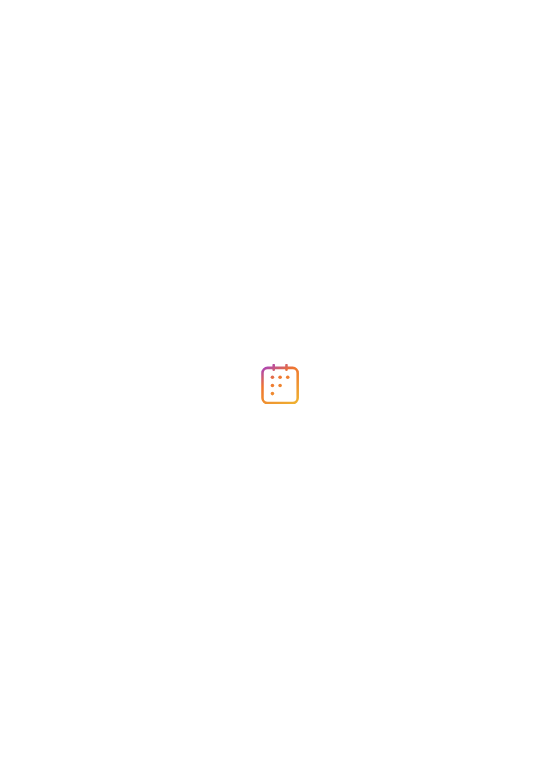 scroll, scrollTop: 0, scrollLeft: 0, axis: both 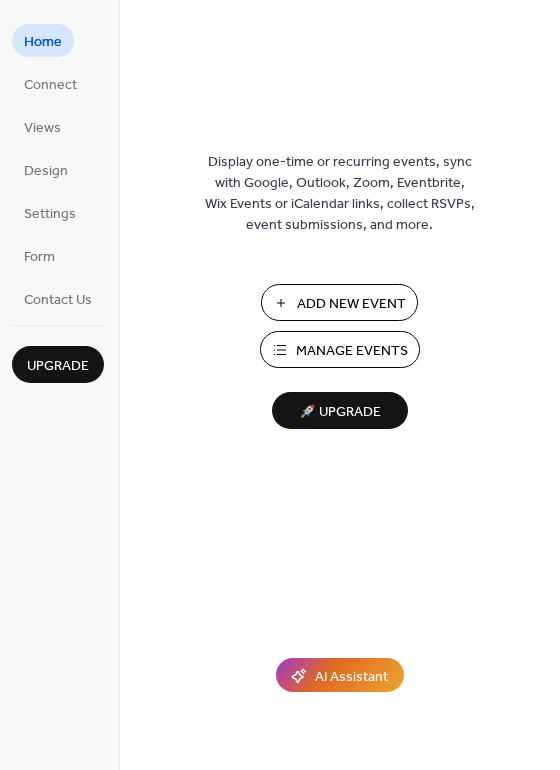 click on "Add New Event" at bounding box center (339, 302) 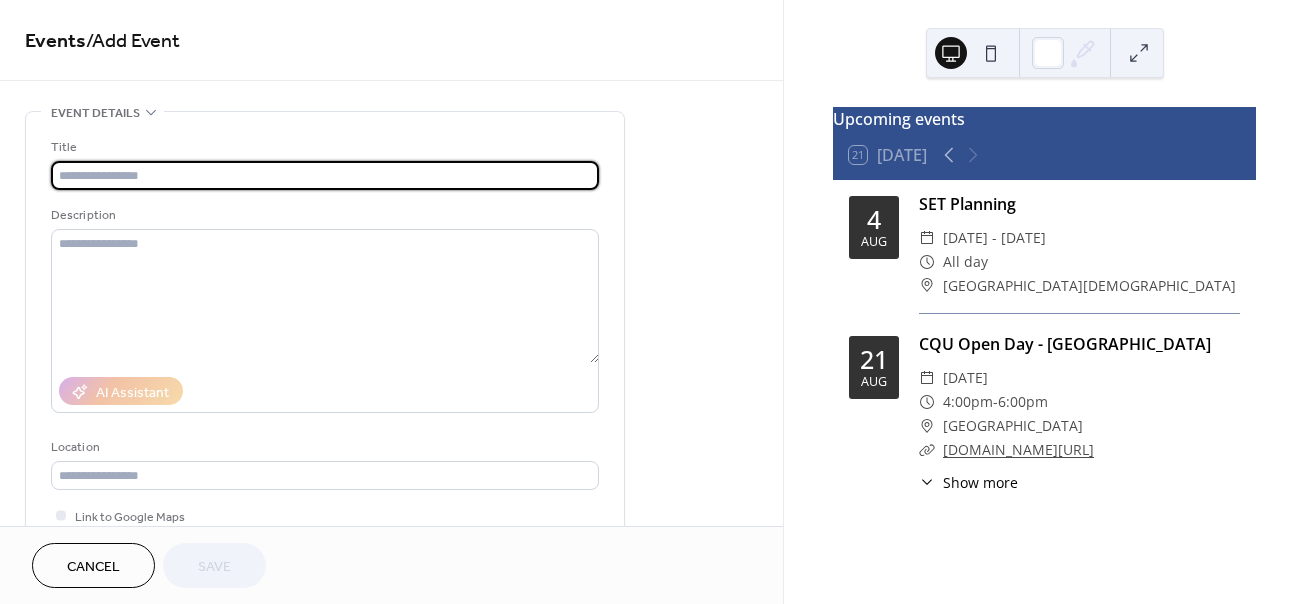 scroll, scrollTop: 0, scrollLeft: 0, axis: both 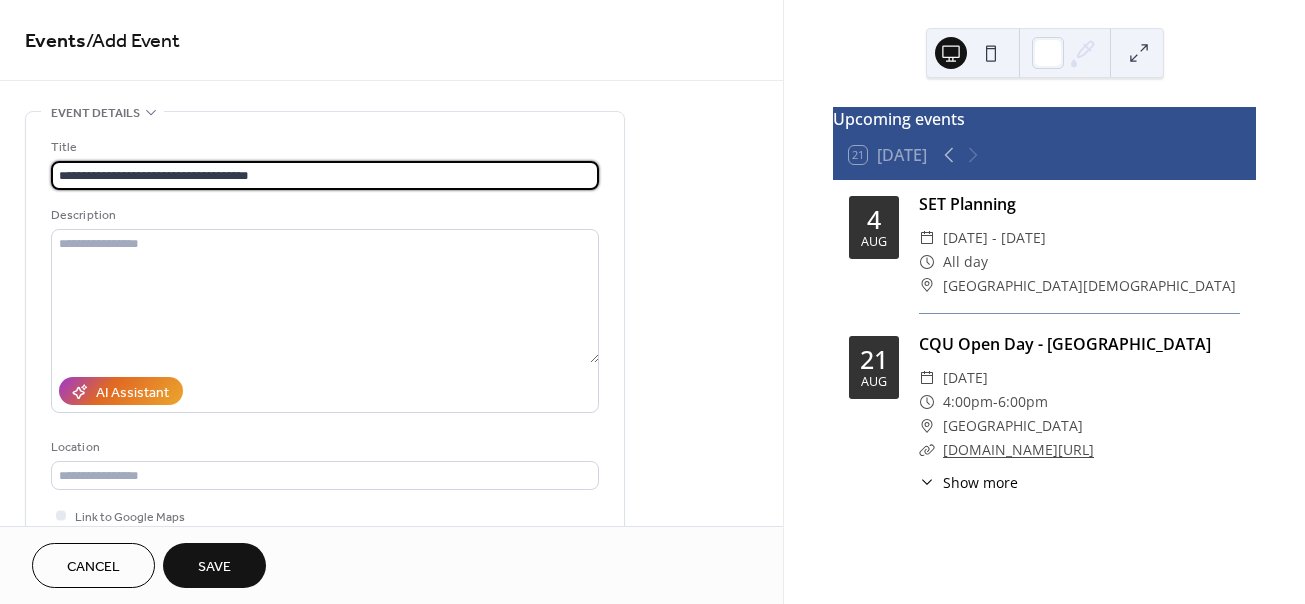 type on "**********" 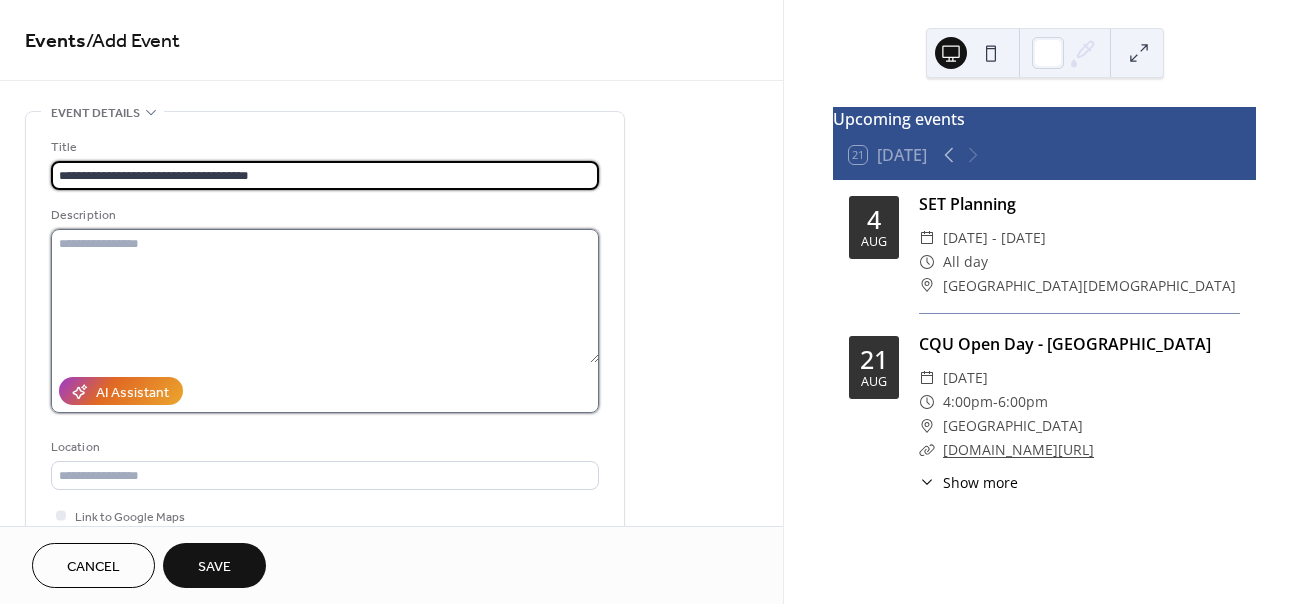 click at bounding box center (325, 296) 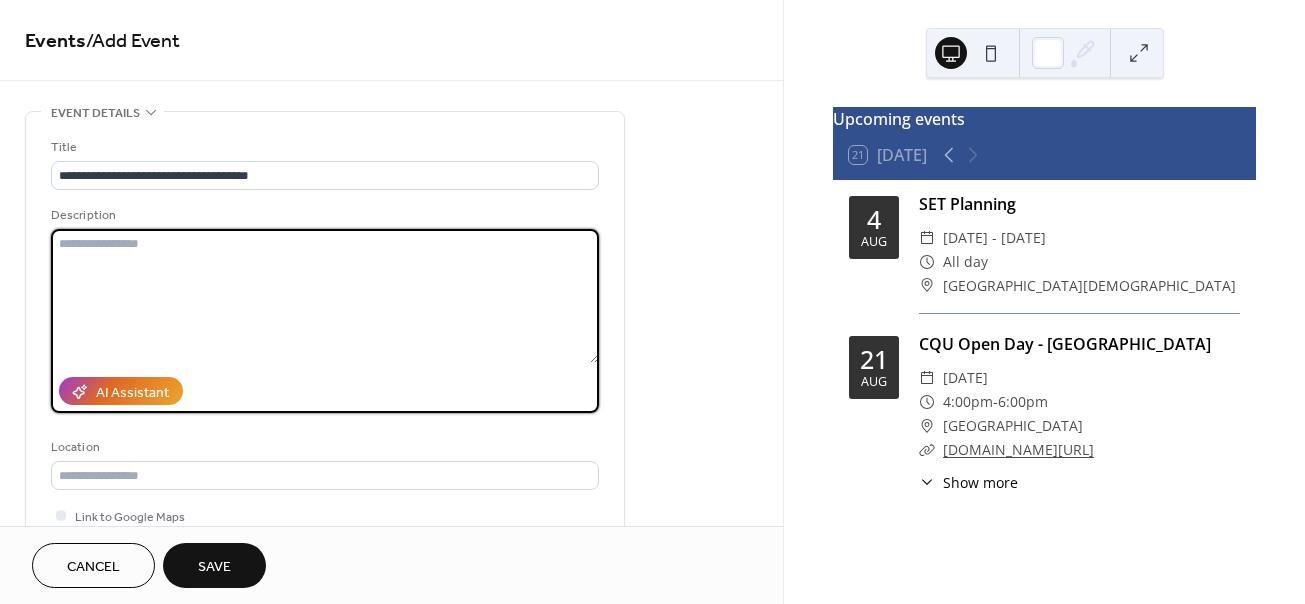 paste on "**********" 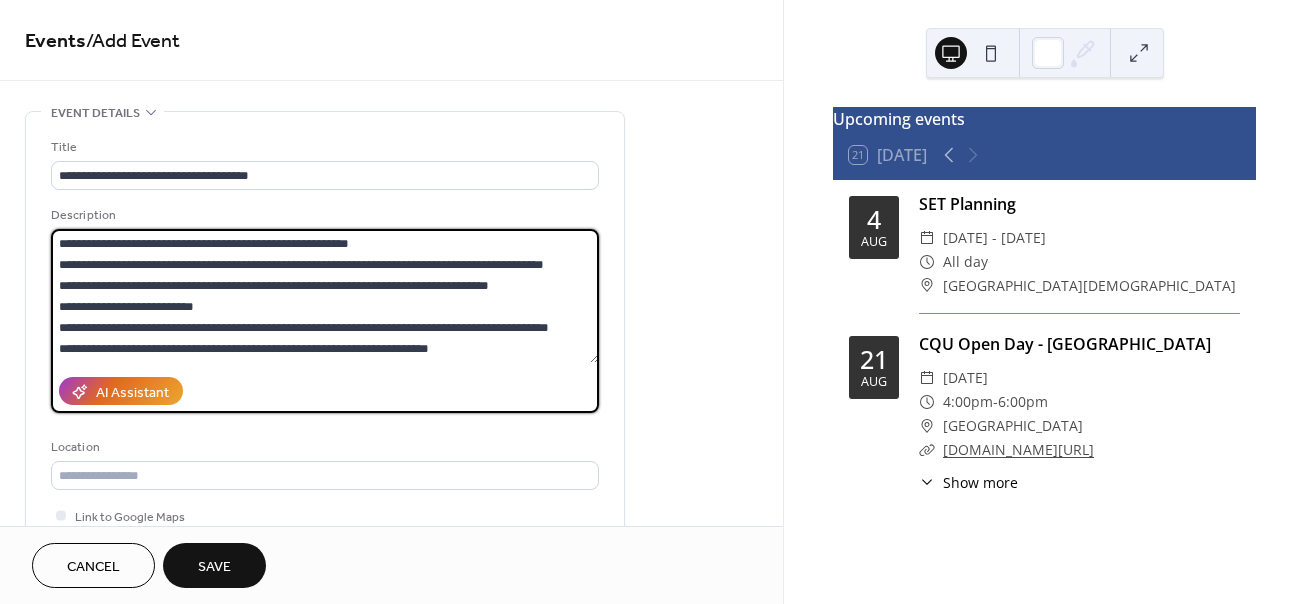 scroll, scrollTop: 711, scrollLeft: 0, axis: vertical 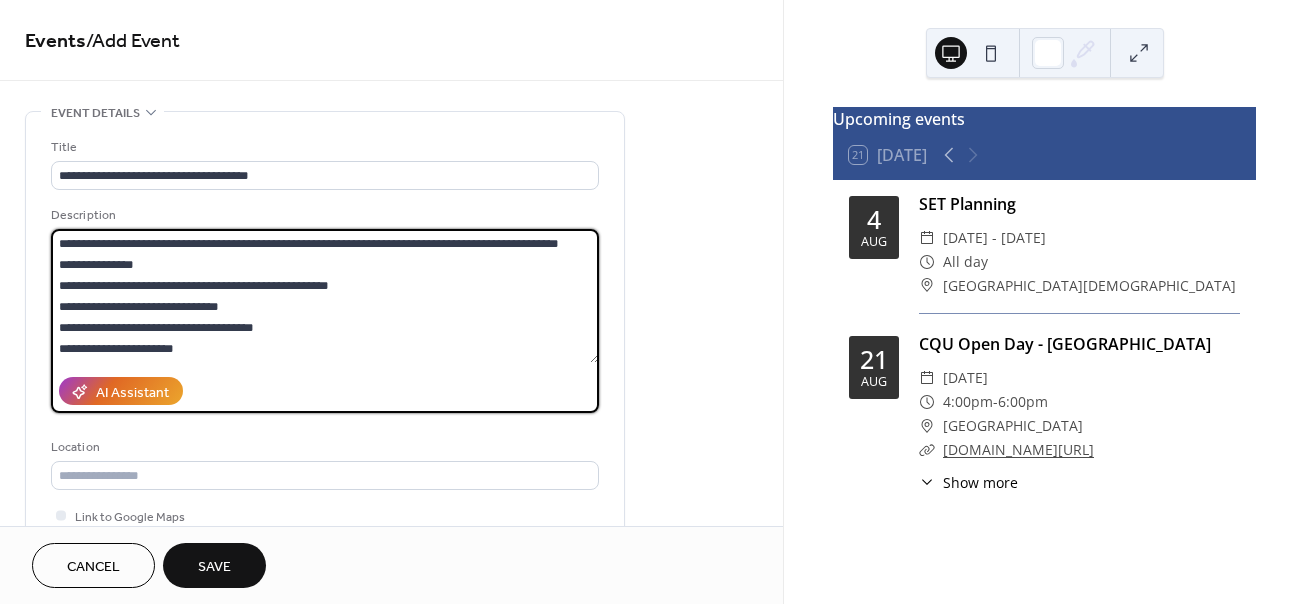 drag, startPoint x: 218, startPoint y: 355, endPoint x: 28, endPoint y: 340, distance: 190.59119 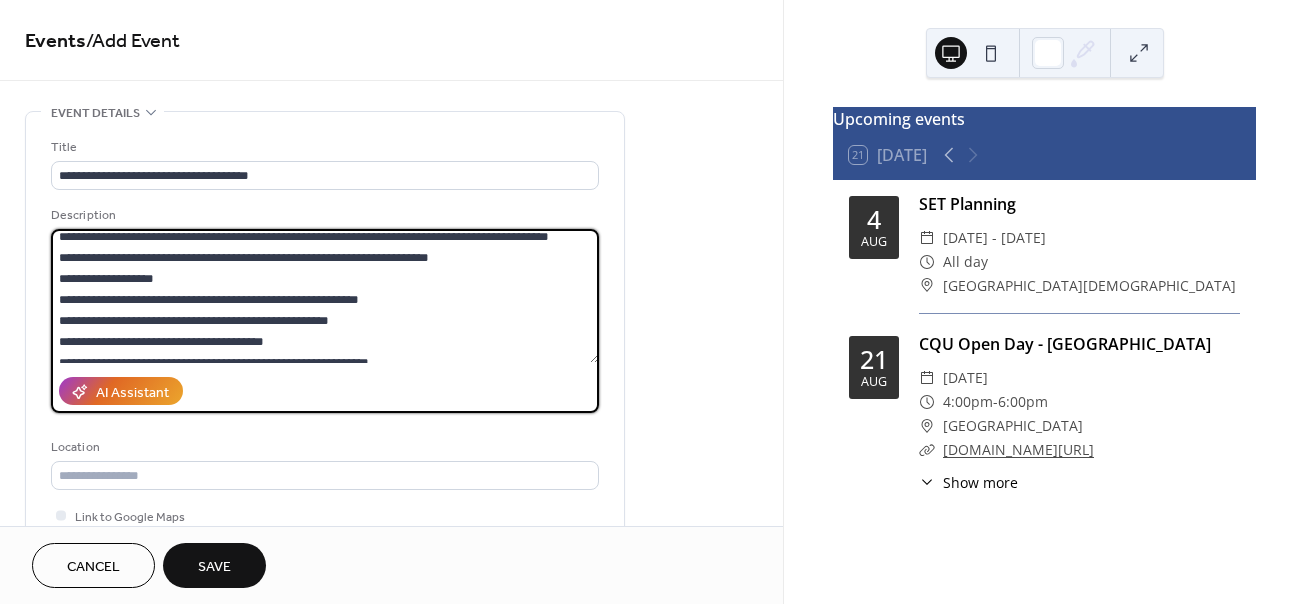 scroll, scrollTop: 0, scrollLeft: 0, axis: both 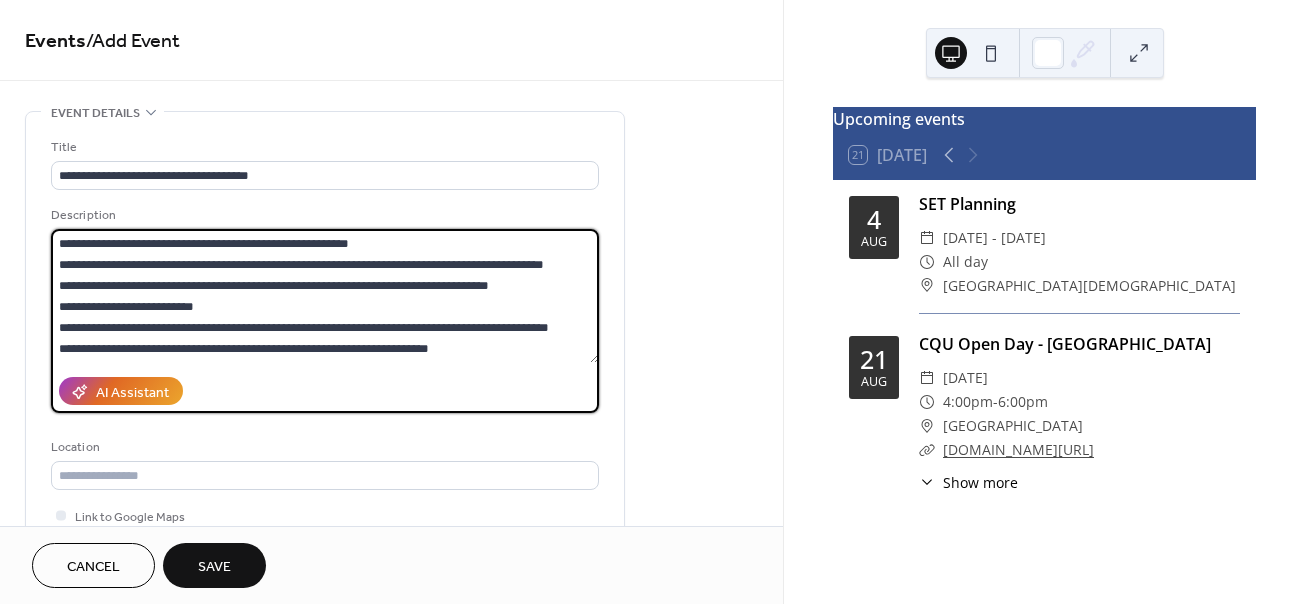 drag, startPoint x: 397, startPoint y: 242, endPoint x: -43, endPoint y: 228, distance: 440.22266 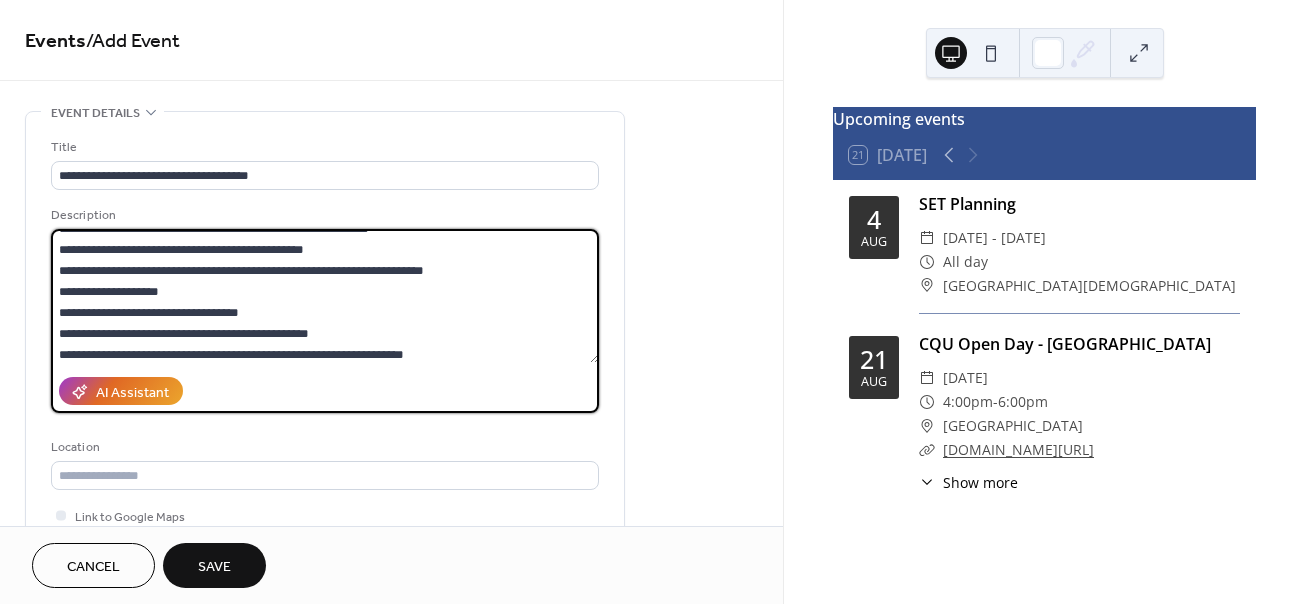 scroll, scrollTop: 256, scrollLeft: 0, axis: vertical 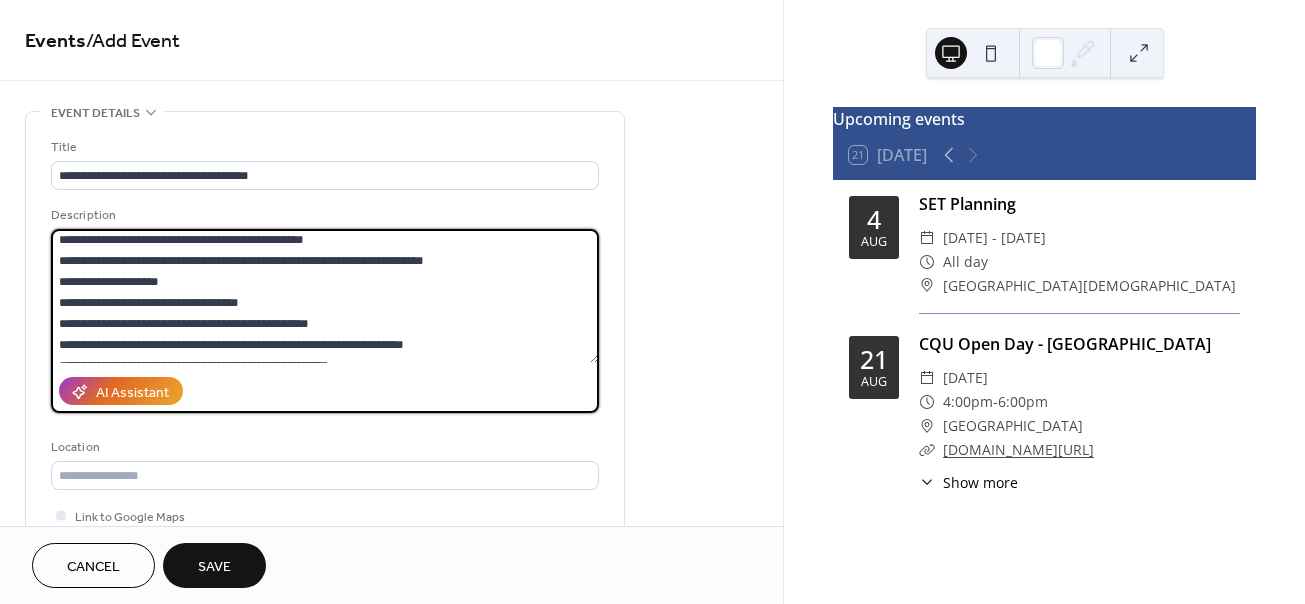 click at bounding box center [325, 296] 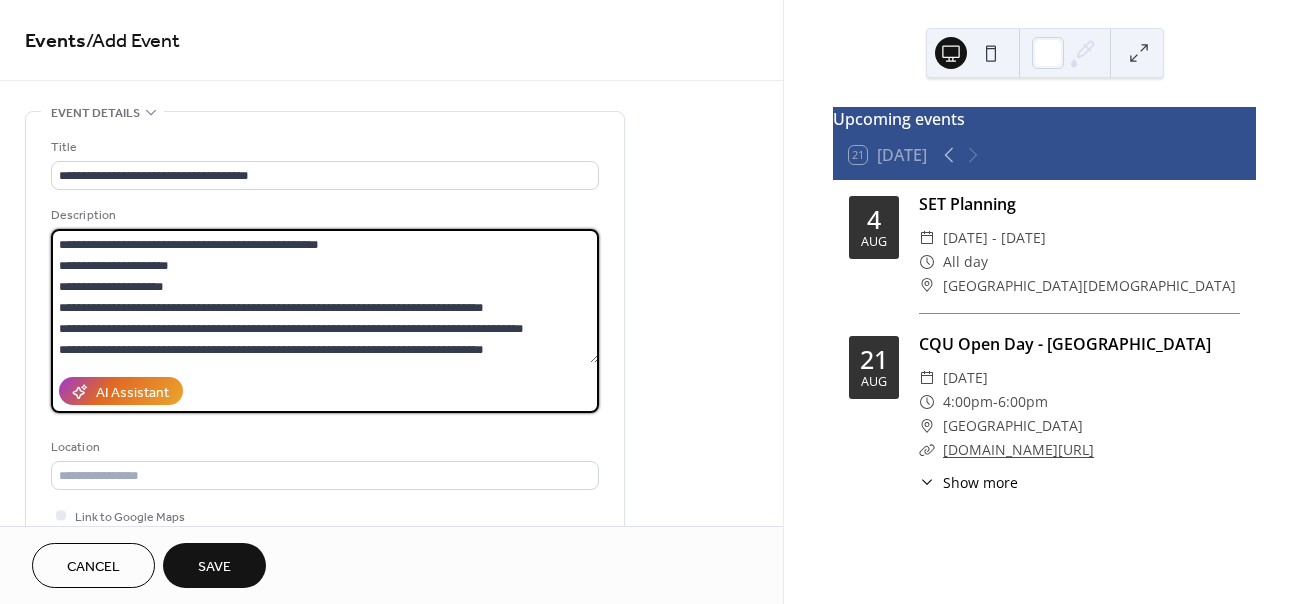 scroll, scrollTop: 441, scrollLeft: 0, axis: vertical 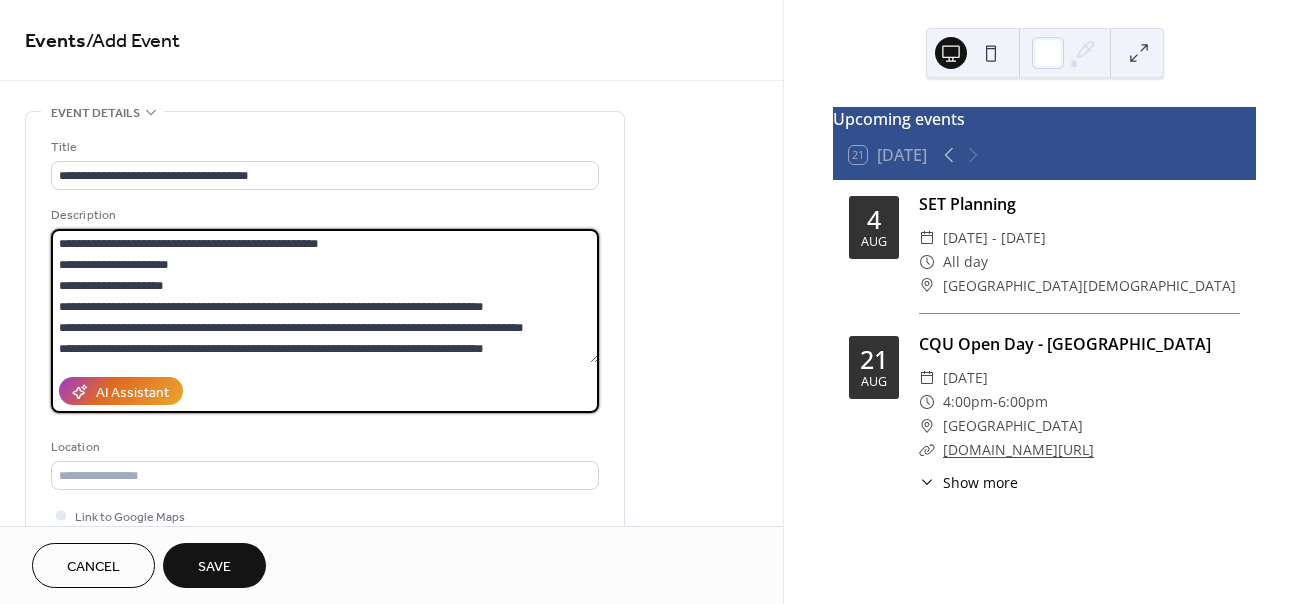 click at bounding box center [325, 296] 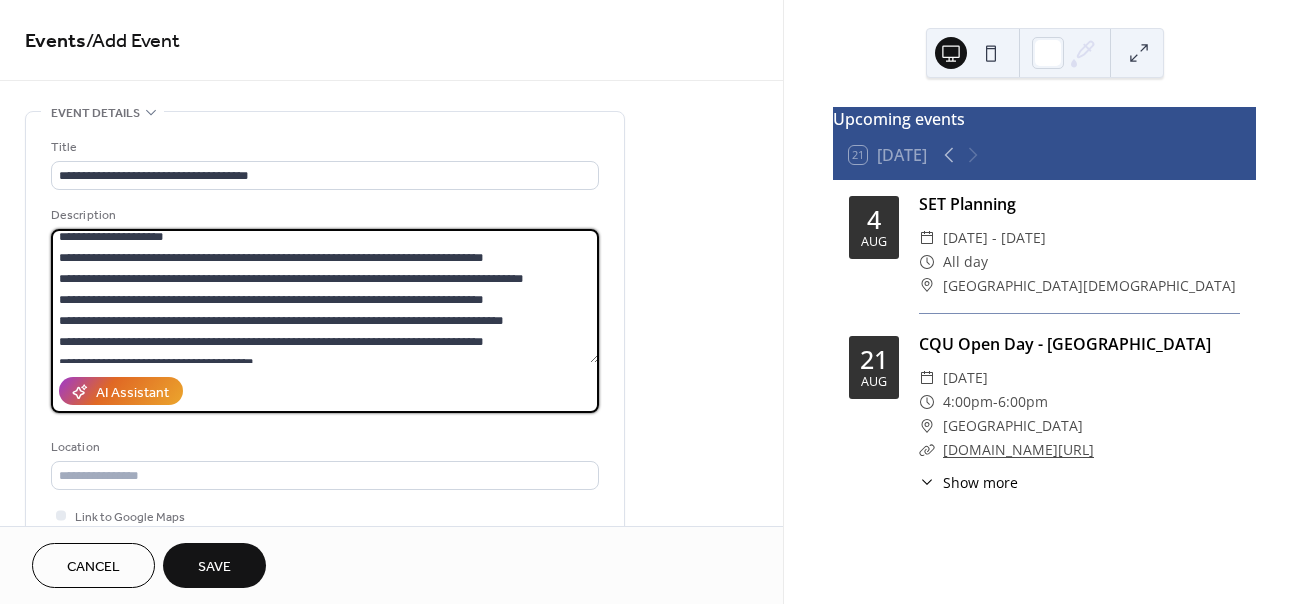 scroll, scrollTop: 523, scrollLeft: 0, axis: vertical 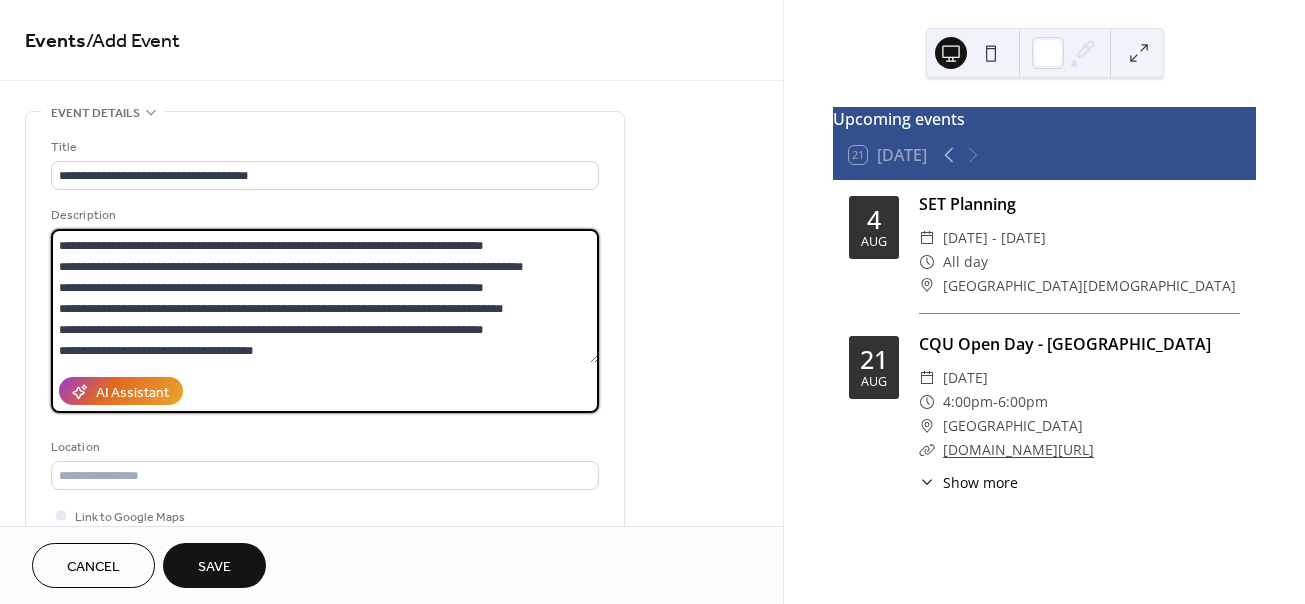 click at bounding box center [325, 296] 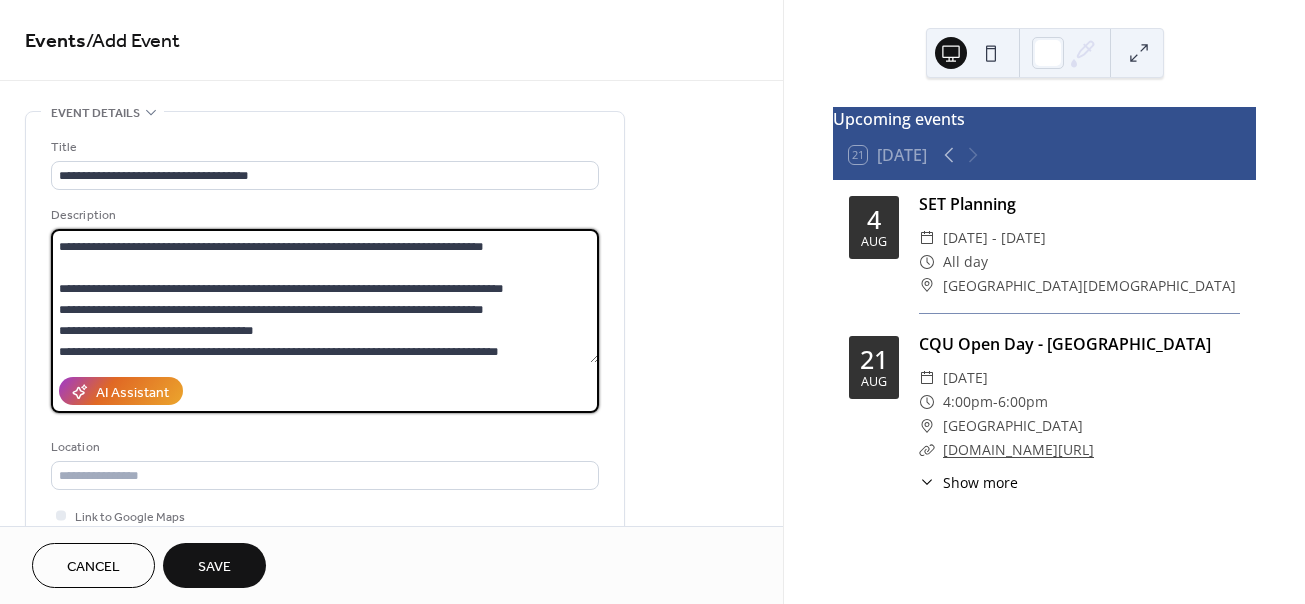 scroll, scrollTop: 565, scrollLeft: 0, axis: vertical 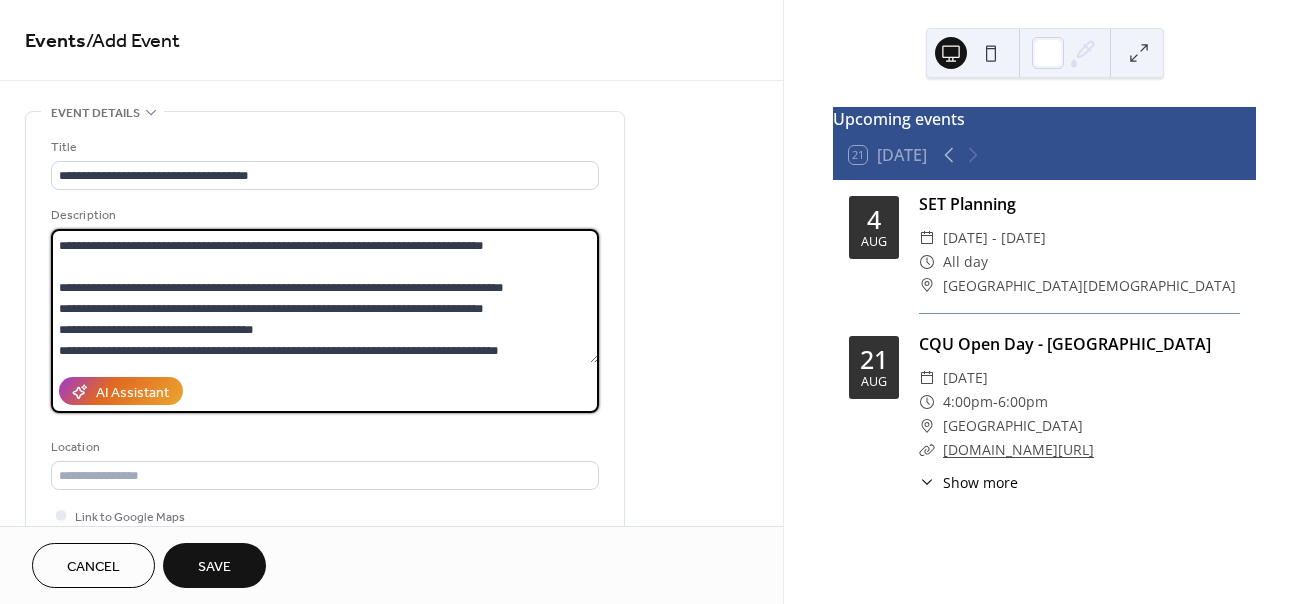 click at bounding box center (325, 296) 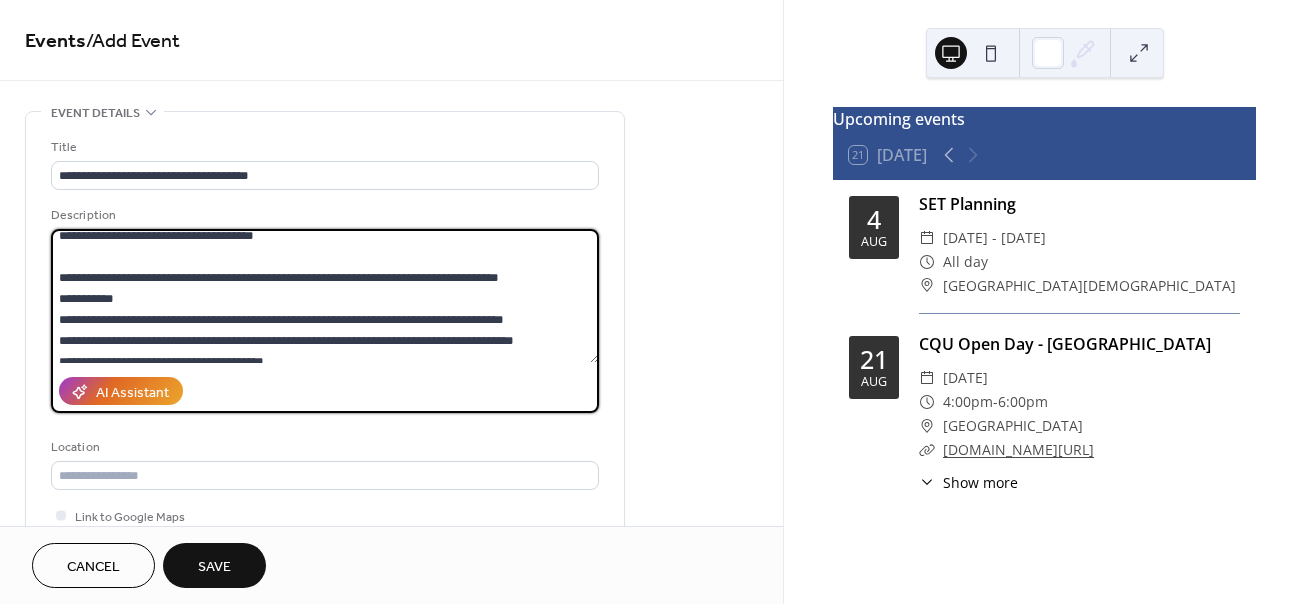 scroll, scrollTop: 700, scrollLeft: 0, axis: vertical 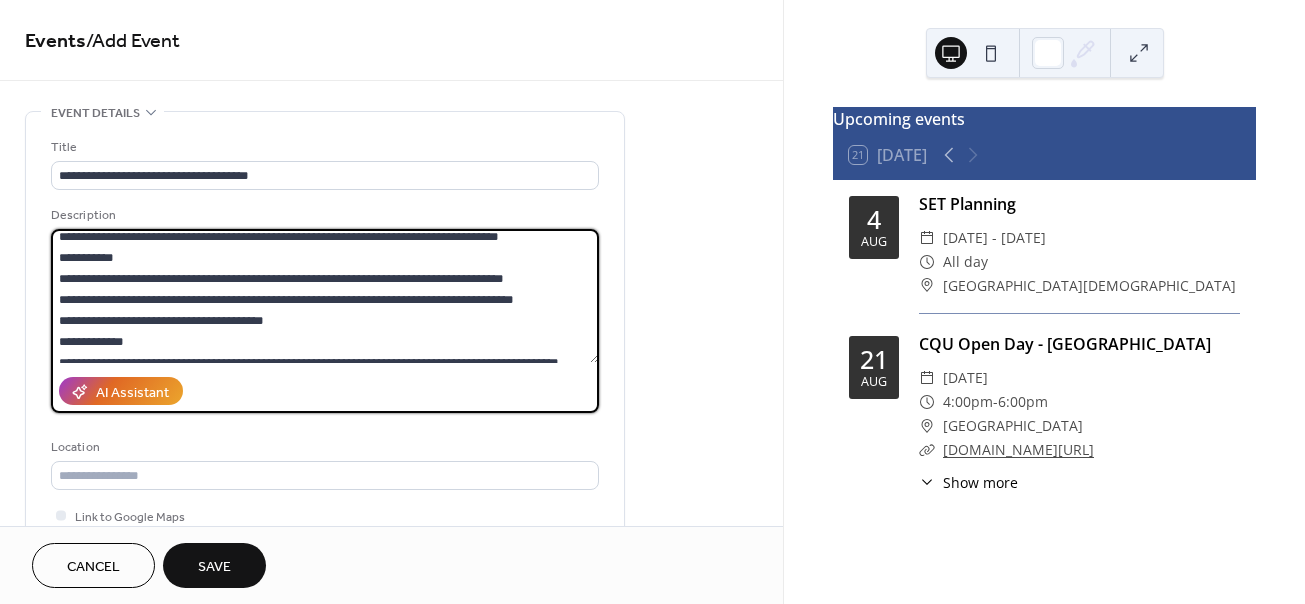 click at bounding box center (325, 296) 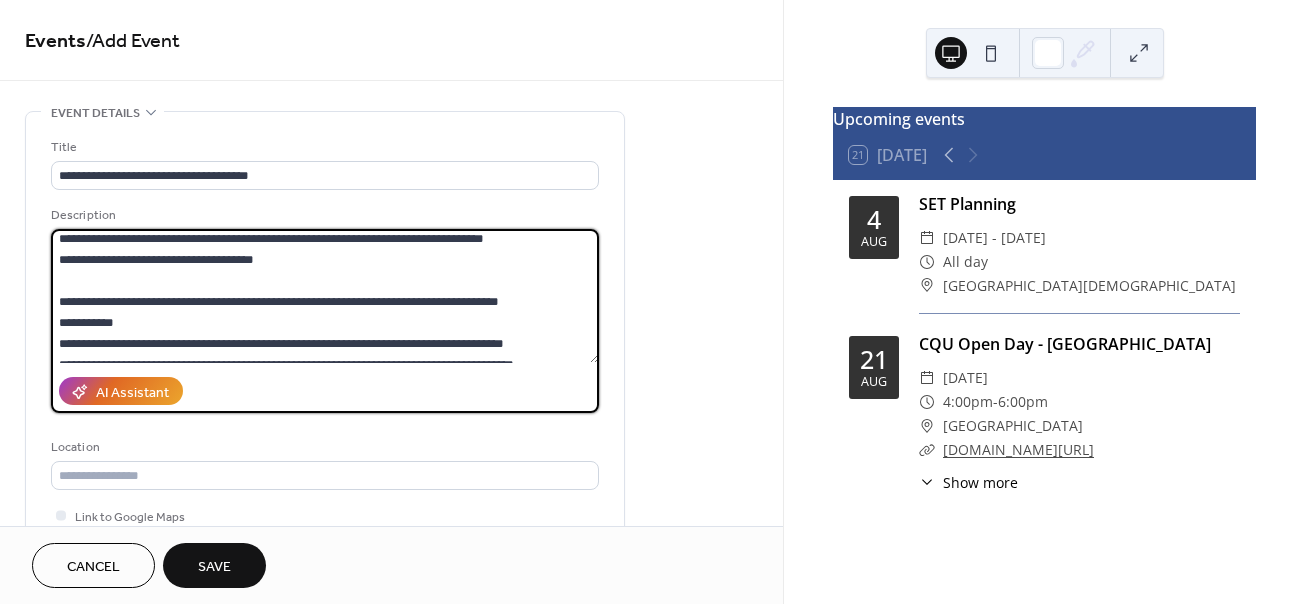 scroll, scrollTop: 631, scrollLeft: 0, axis: vertical 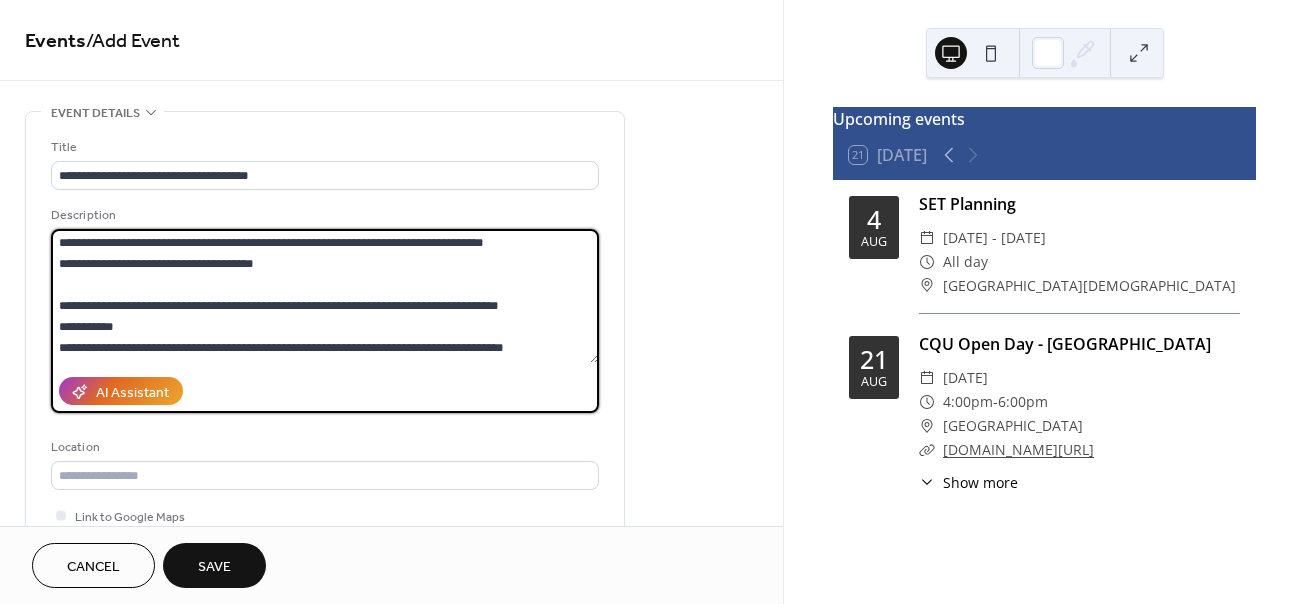 click at bounding box center [325, 296] 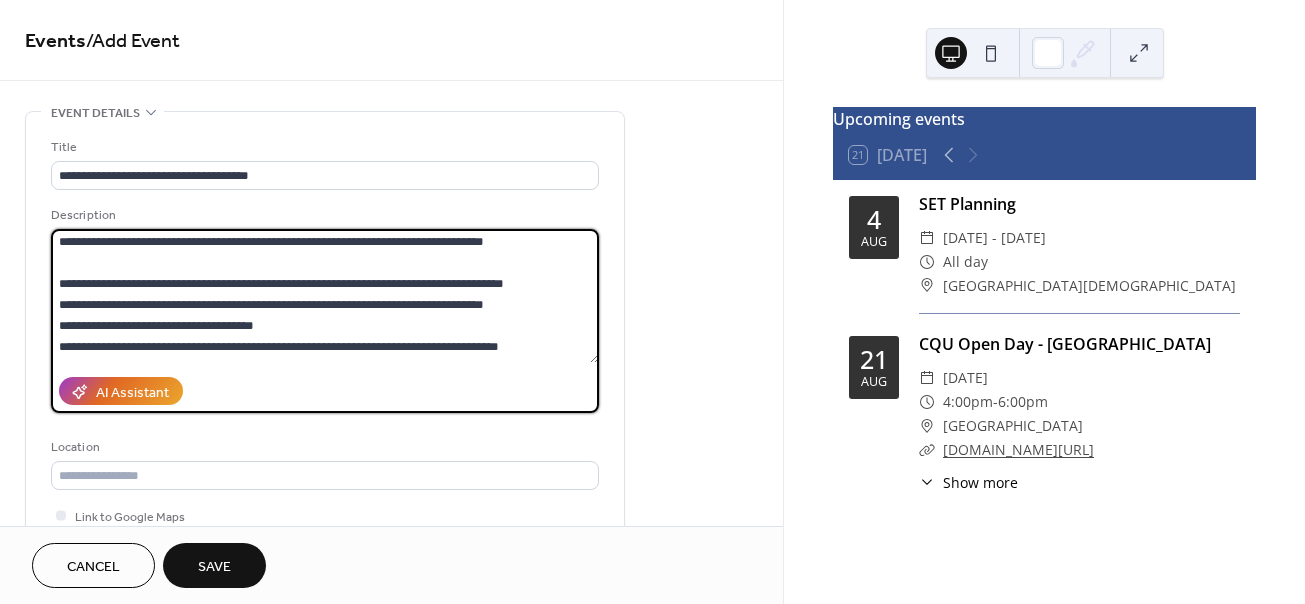 scroll, scrollTop: 553, scrollLeft: 0, axis: vertical 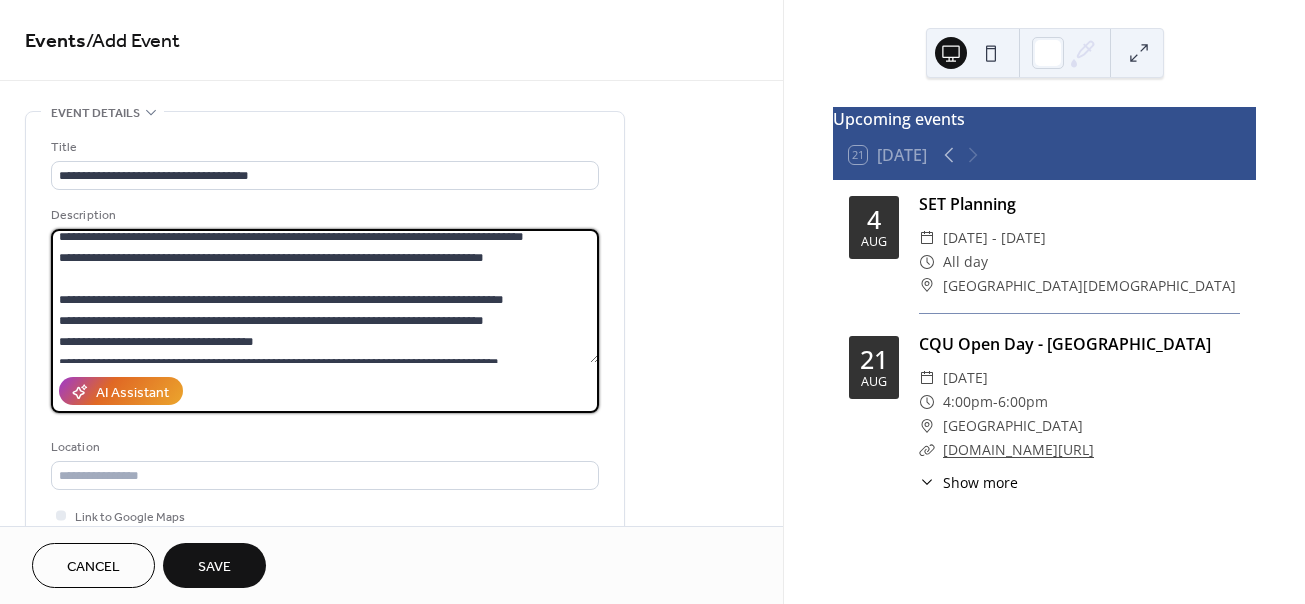click at bounding box center (325, 296) 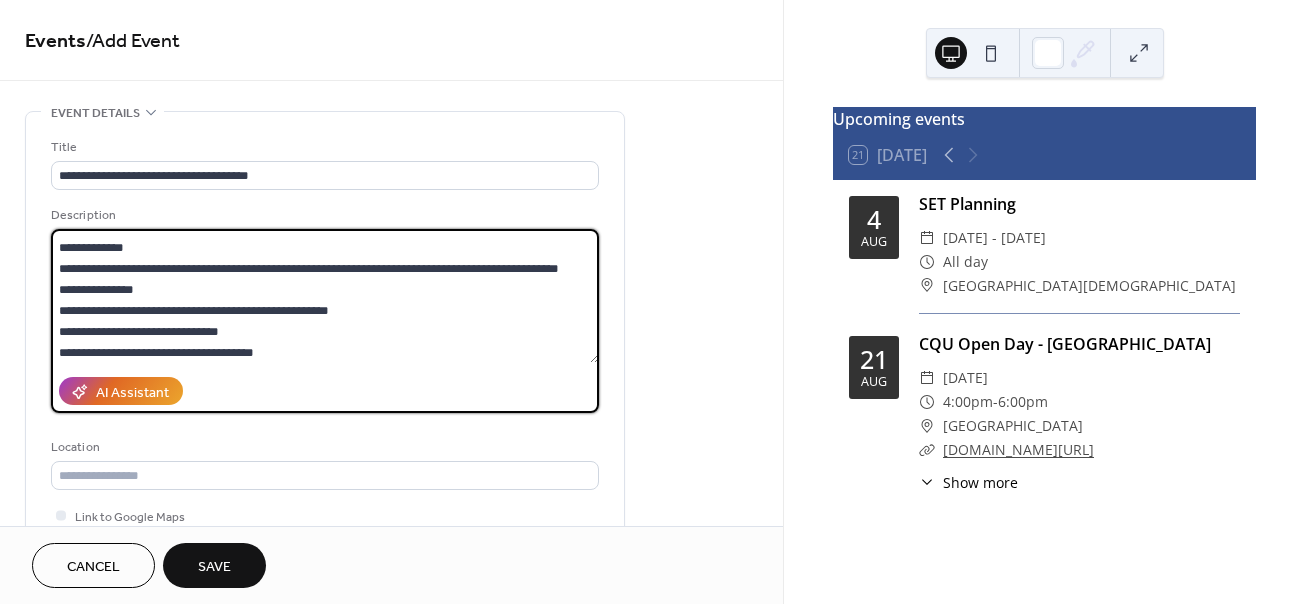 scroll, scrollTop: 758, scrollLeft: 0, axis: vertical 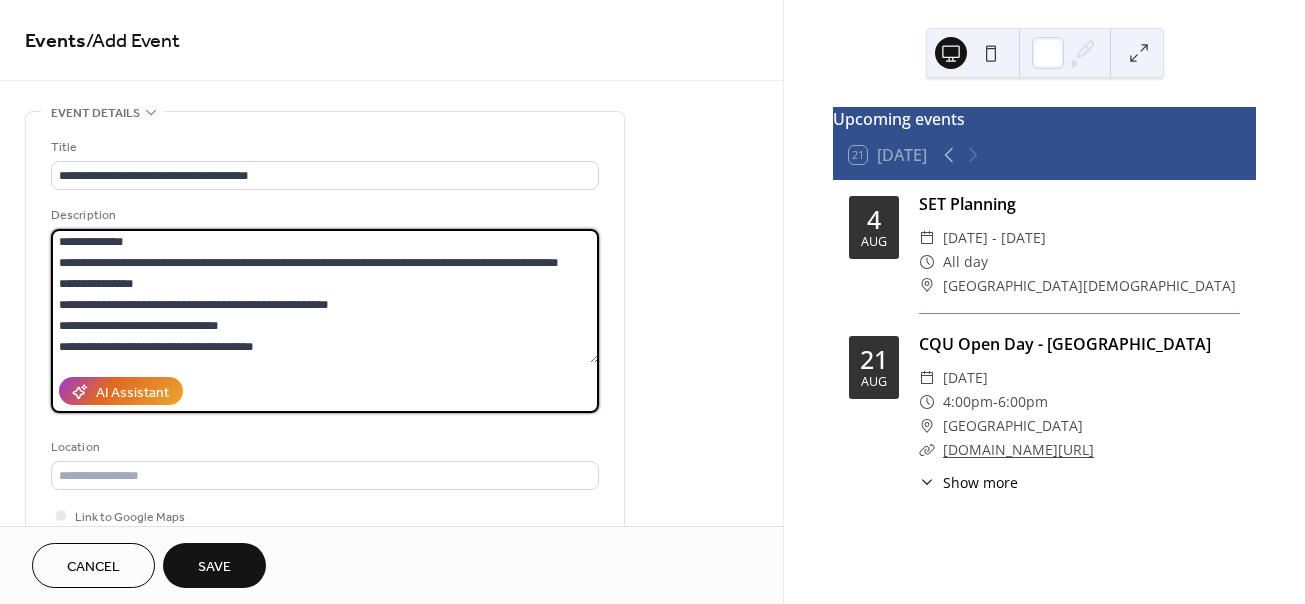 click at bounding box center (325, 296) 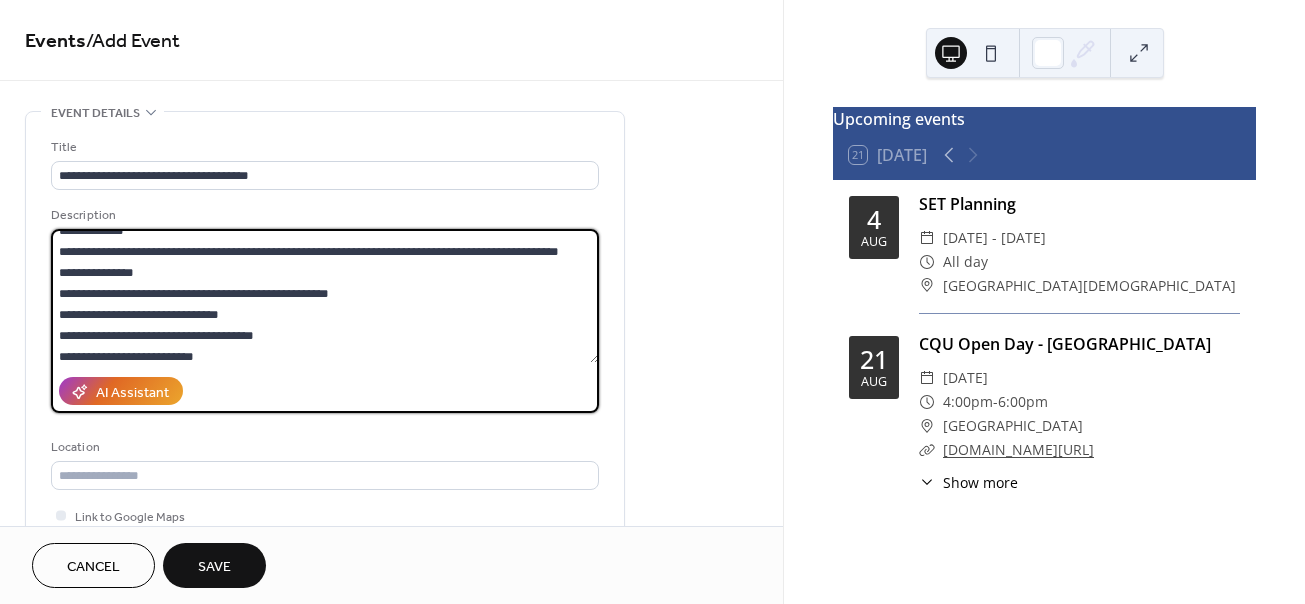scroll, scrollTop: 793, scrollLeft: 0, axis: vertical 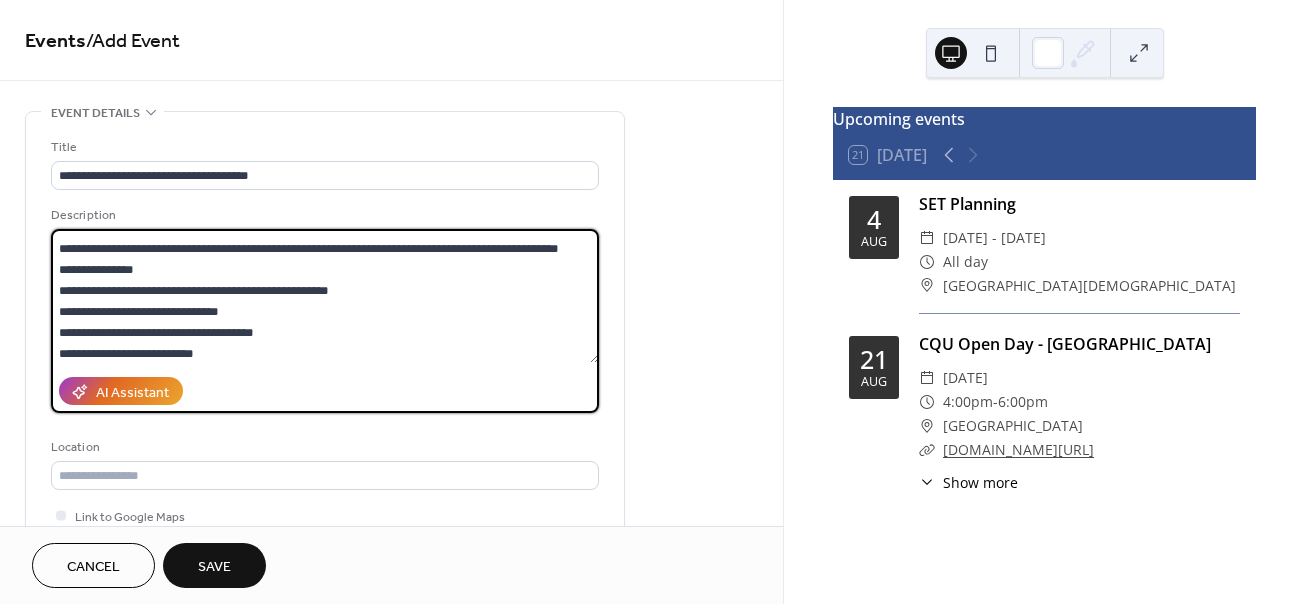 drag, startPoint x: 378, startPoint y: 290, endPoint x: 30, endPoint y: 289, distance: 348.00143 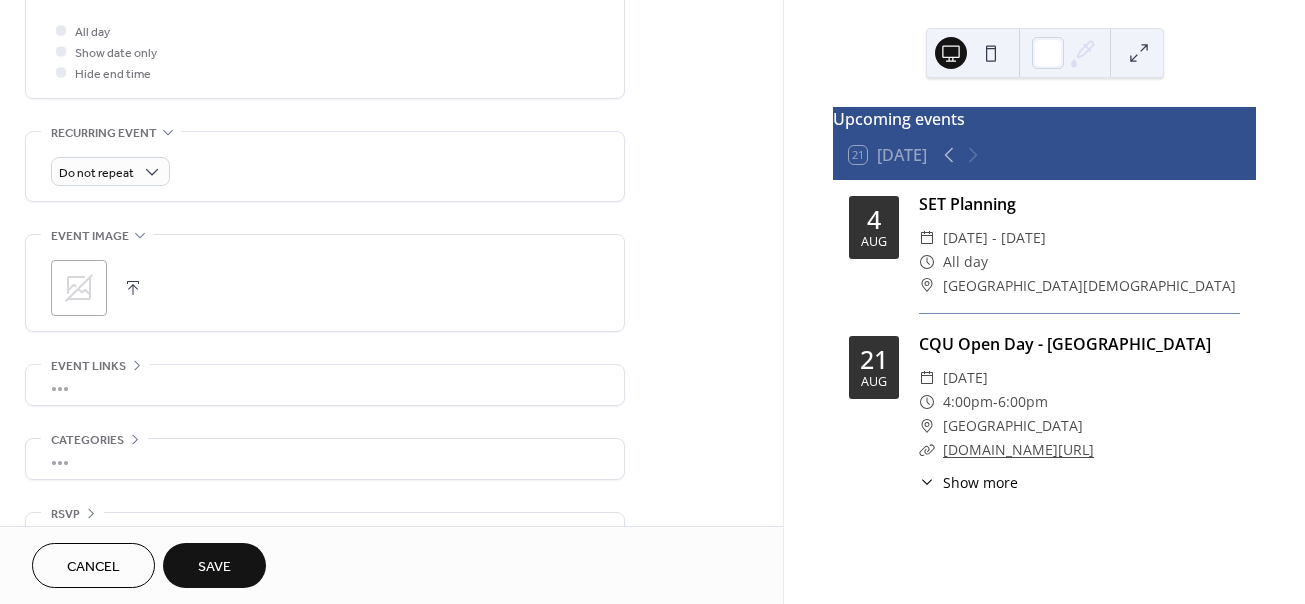 scroll, scrollTop: 770, scrollLeft: 0, axis: vertical 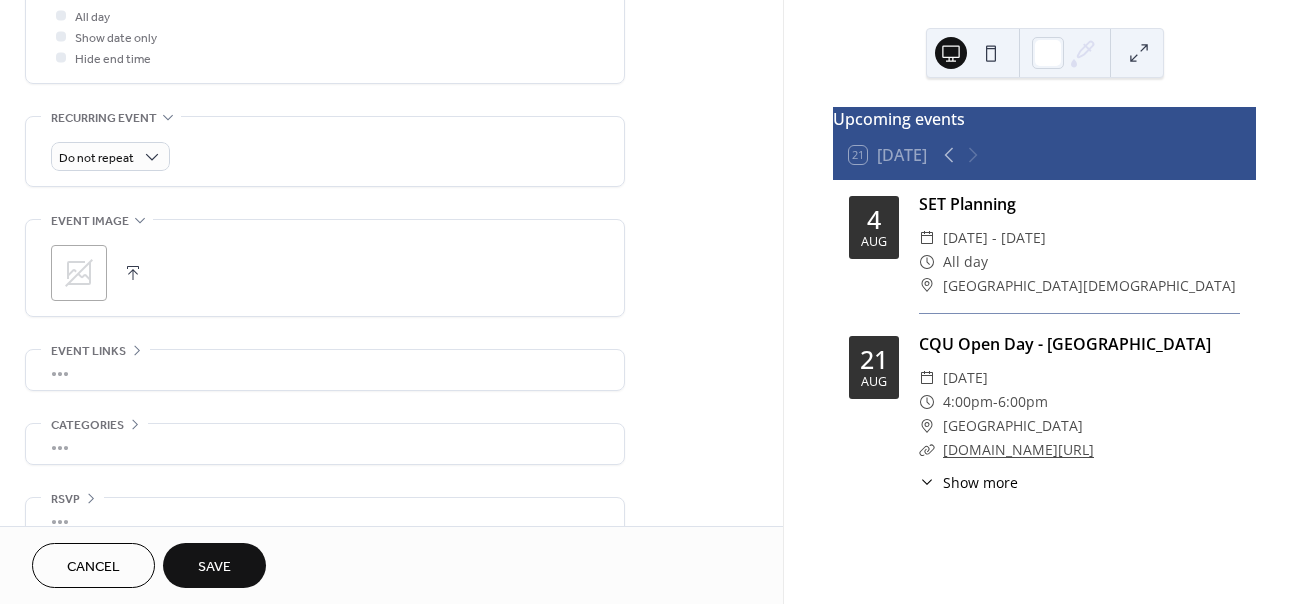 type on "**********" 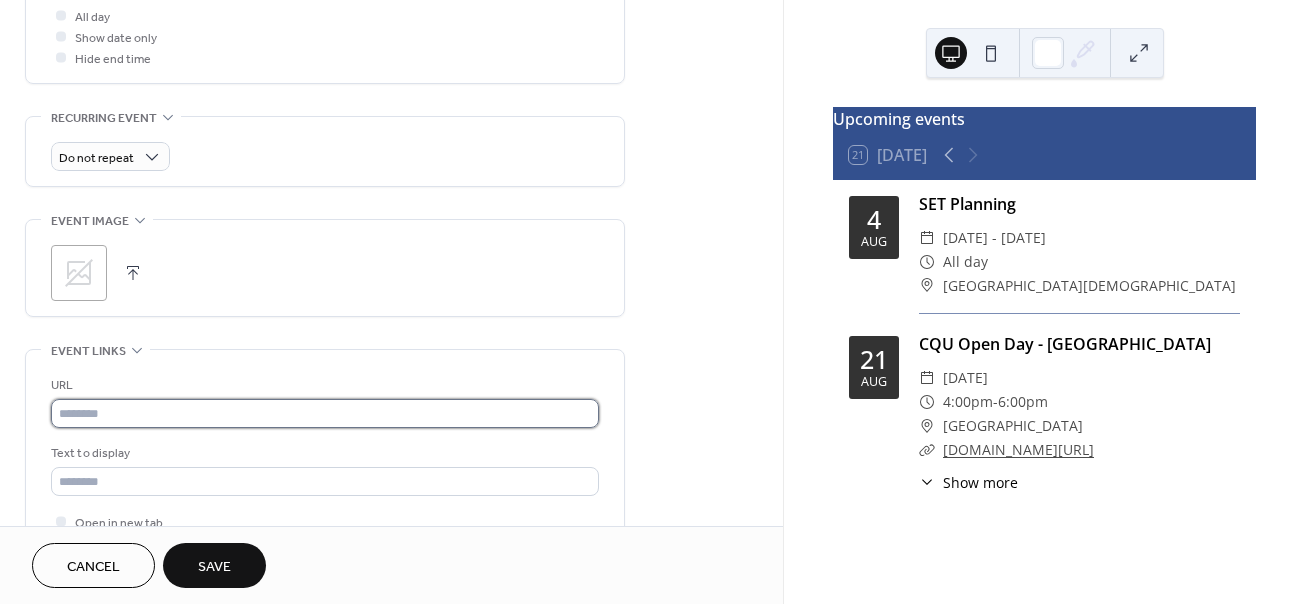 click at bounding box center (325, 413) 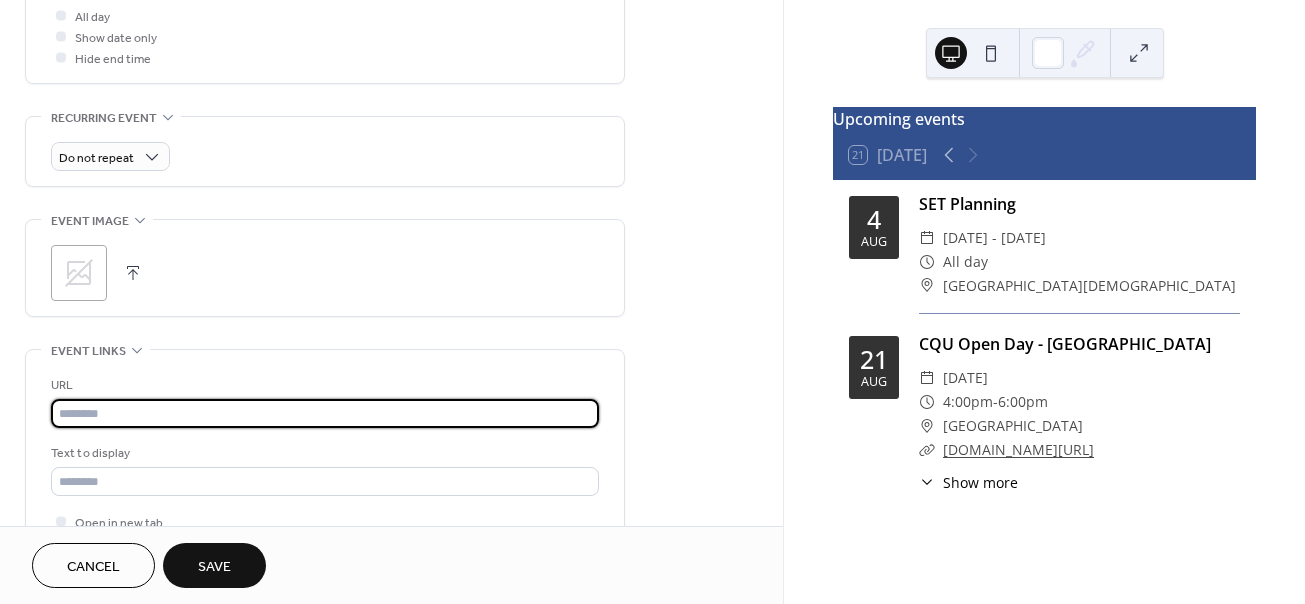 paste on "**********" 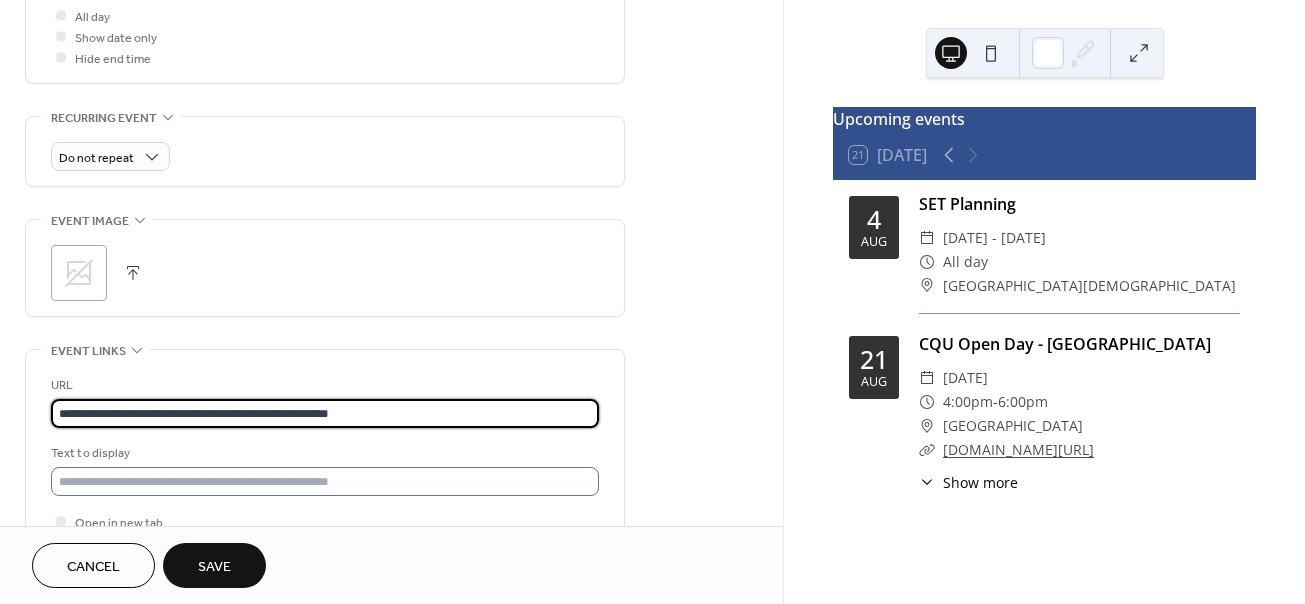 type on "**********" 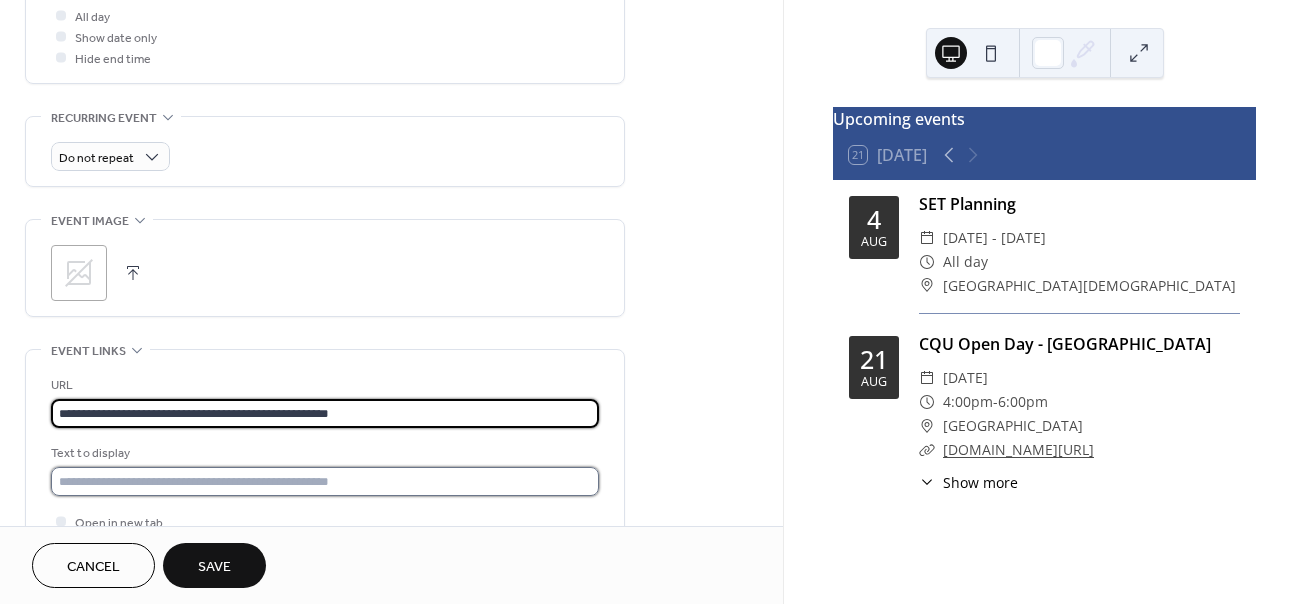 click at bounding box center [325, 481] 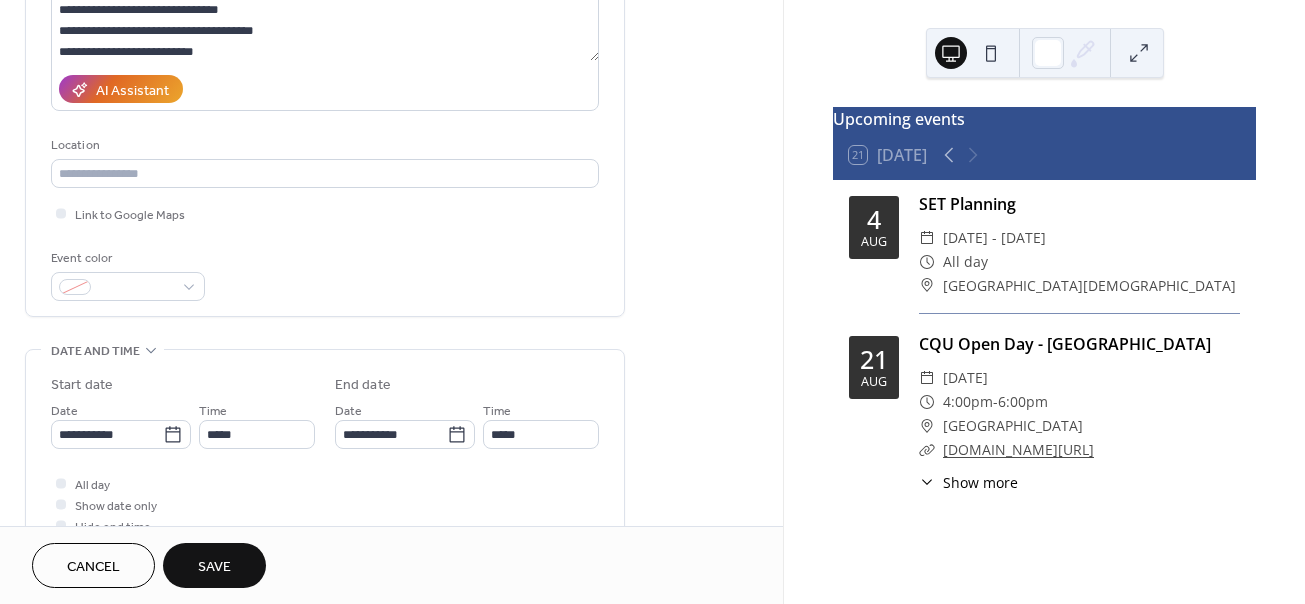 scroll, scrollTop: 0, scrollLeft: 0, axis: both 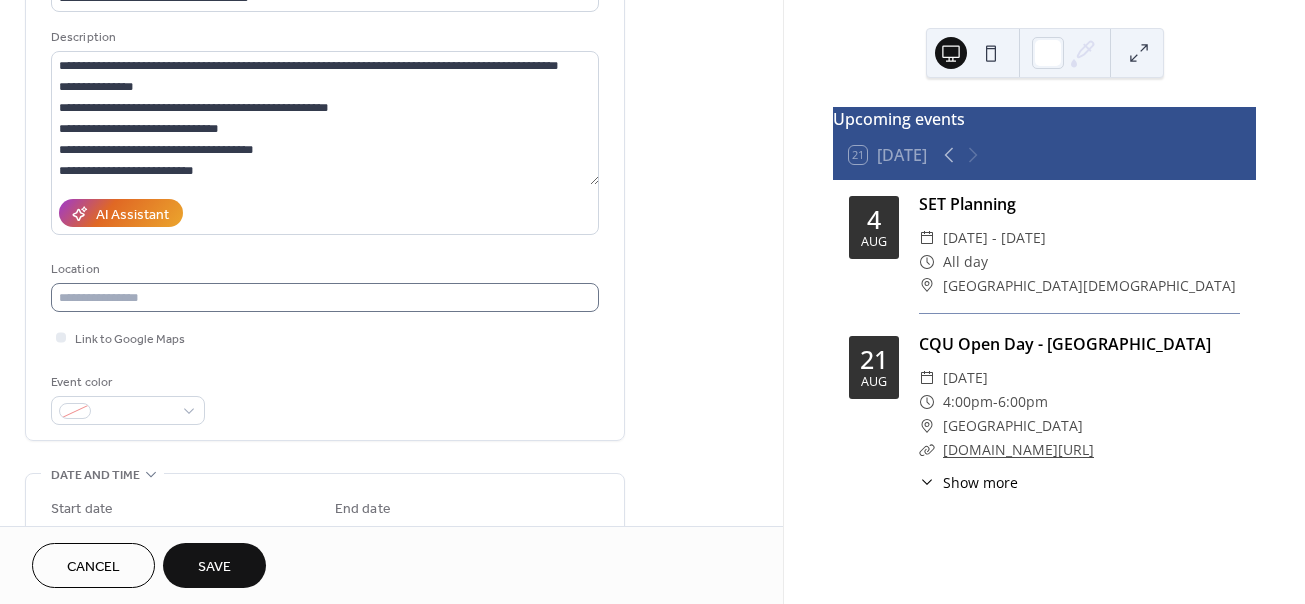 type on "*********" 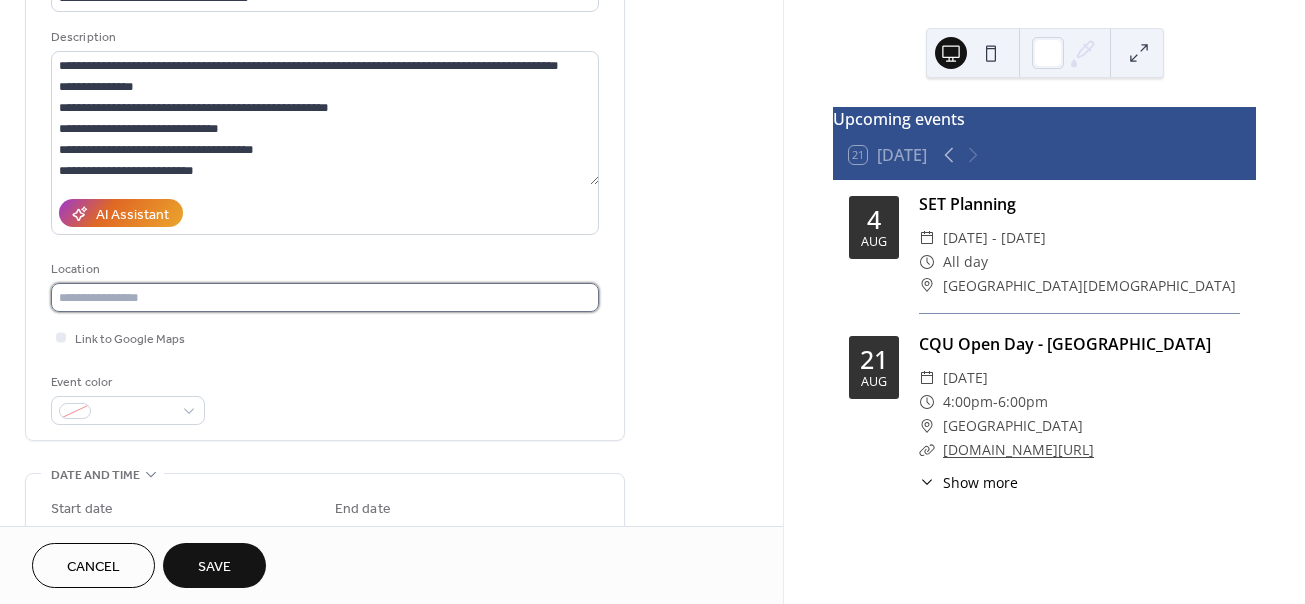 click at bounding box center (325, 297) 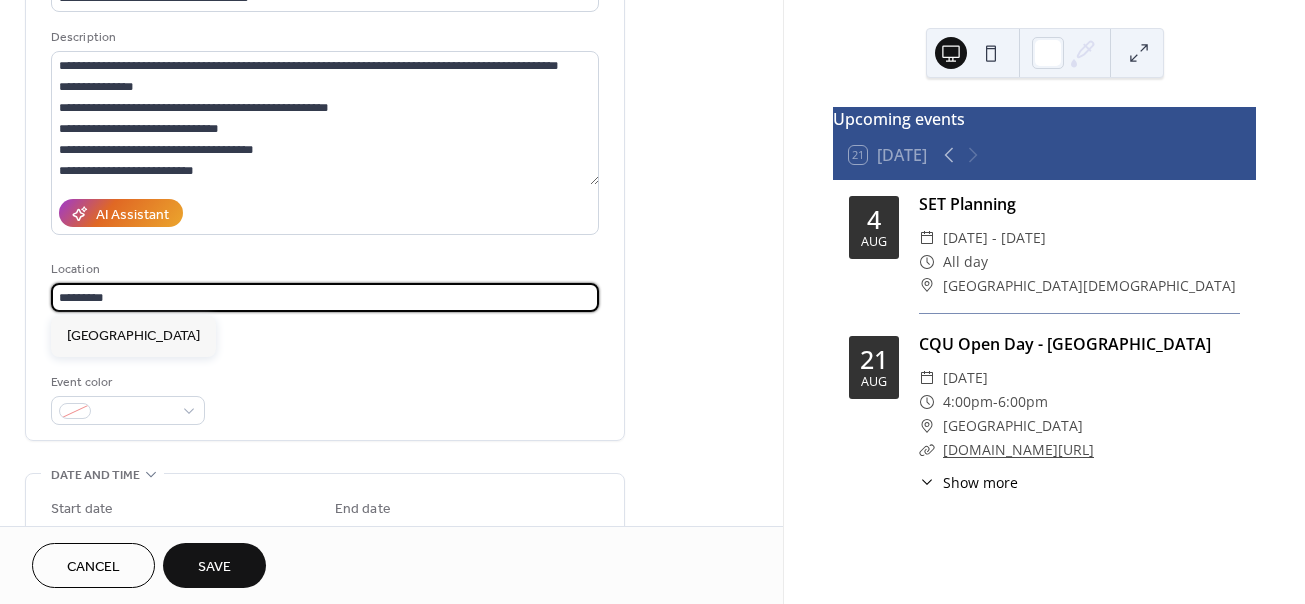 type on "*********" 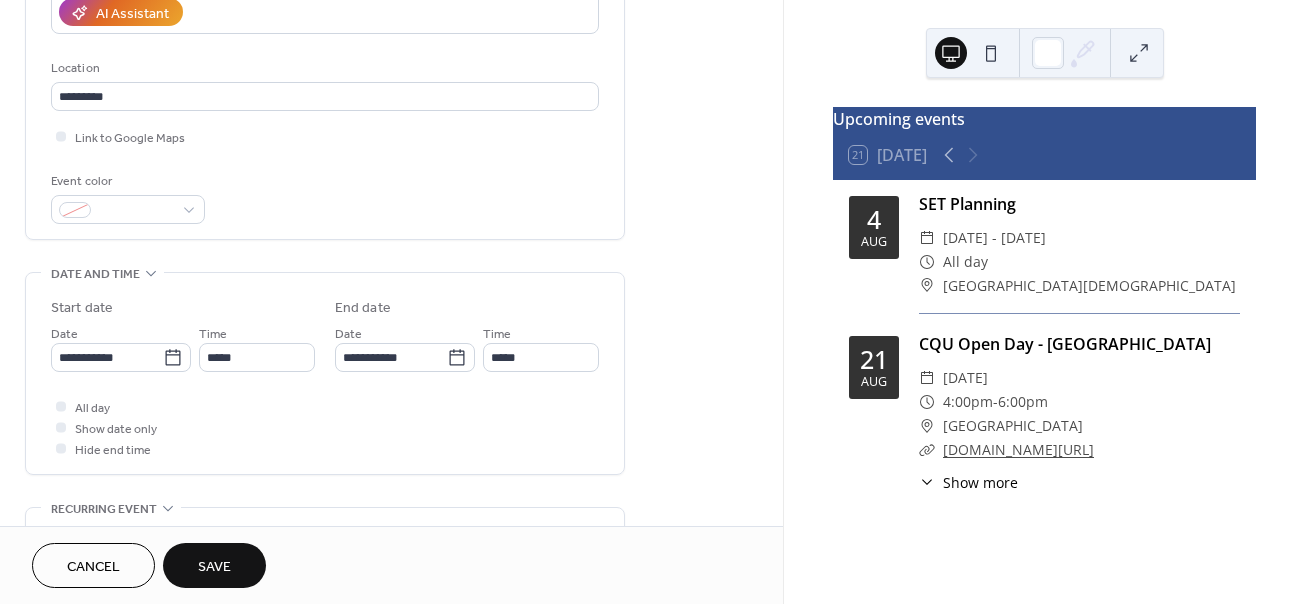 scroll, scrollTop: 381, scrollLeft: 0, axis: vertical 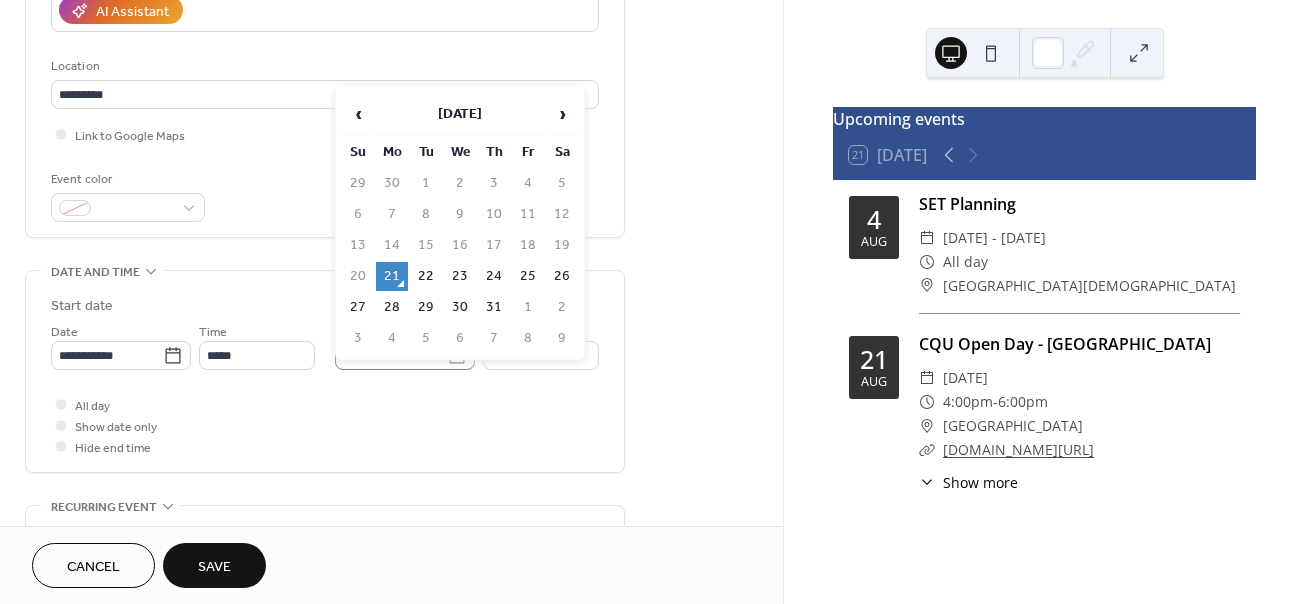 click 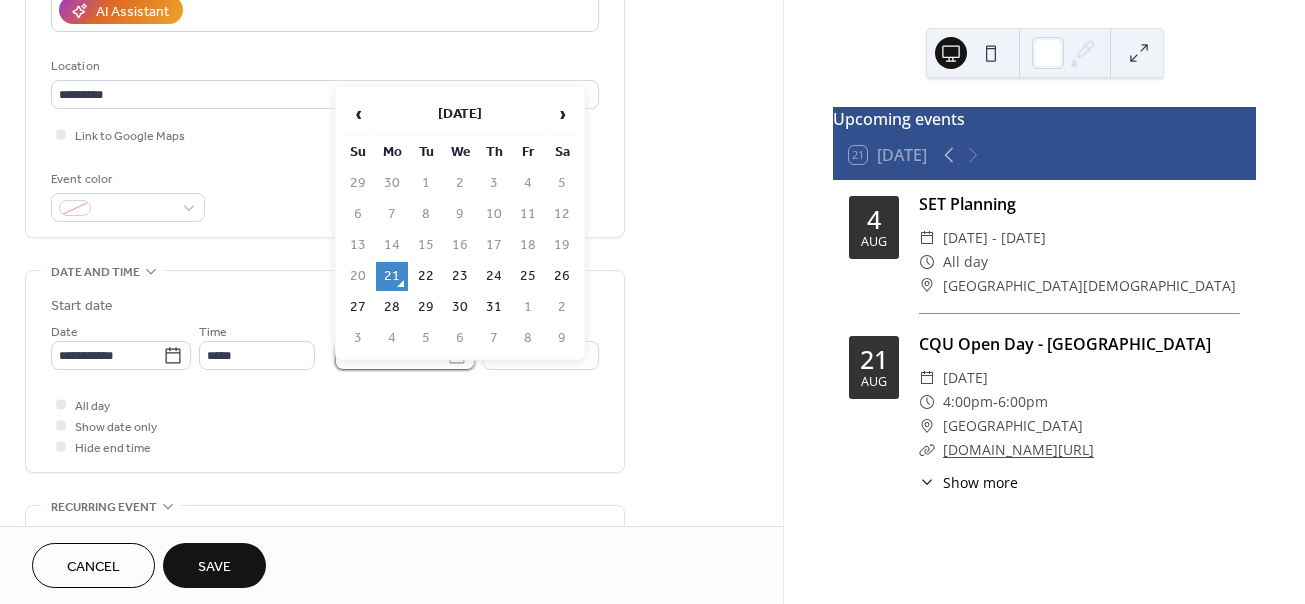 click on "**********" at bounding box center (391, 355) 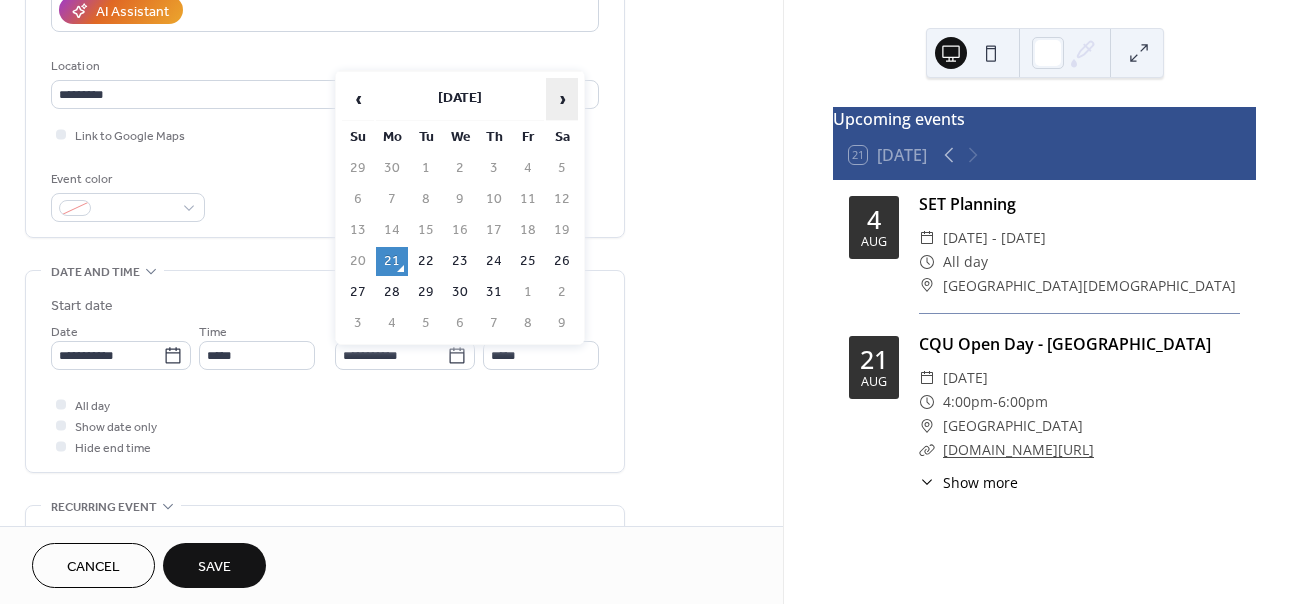 click on "›" at bounding box center [562, 99] 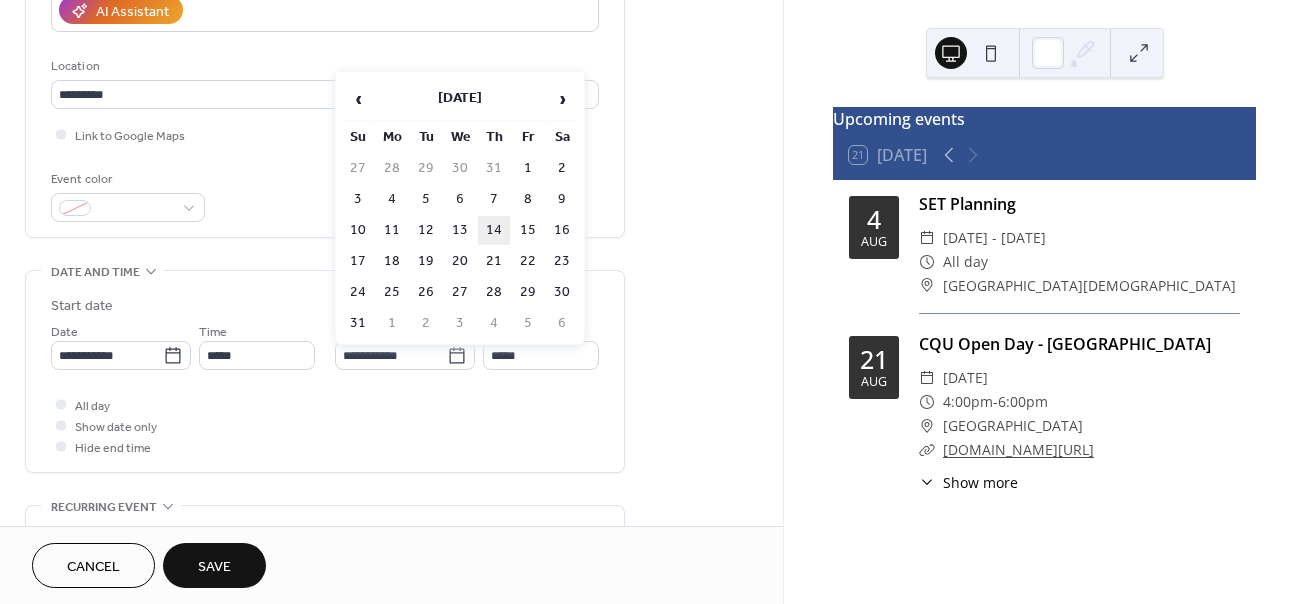 click on "14" at bounding box center [494, 230] 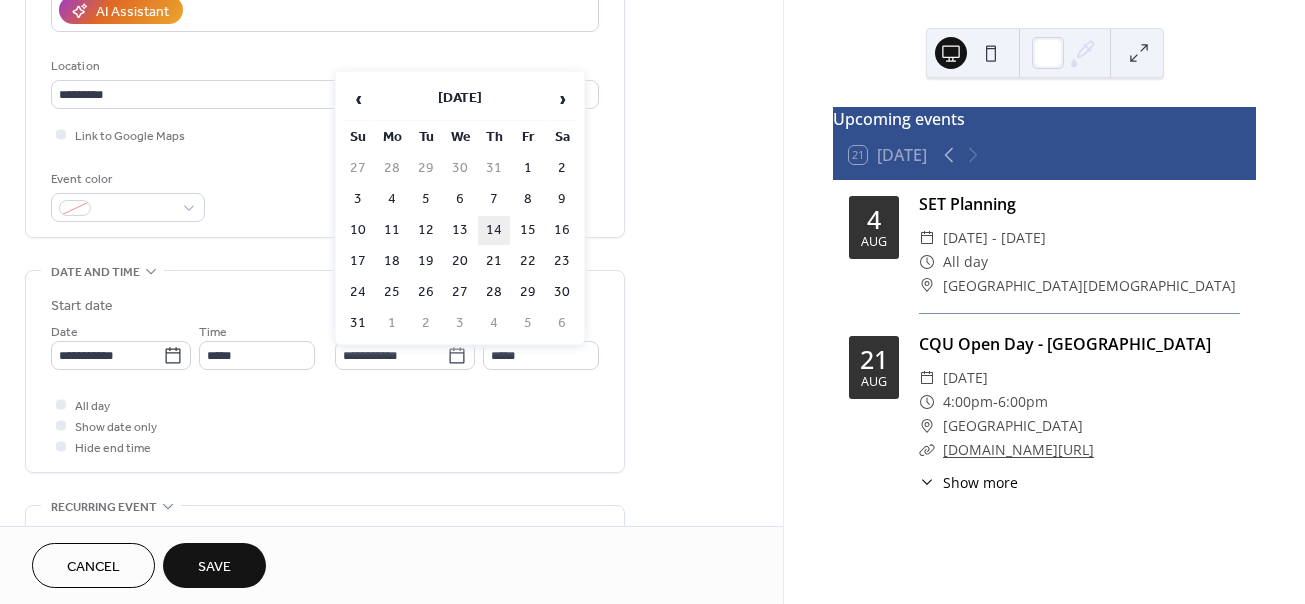 type on "**********" 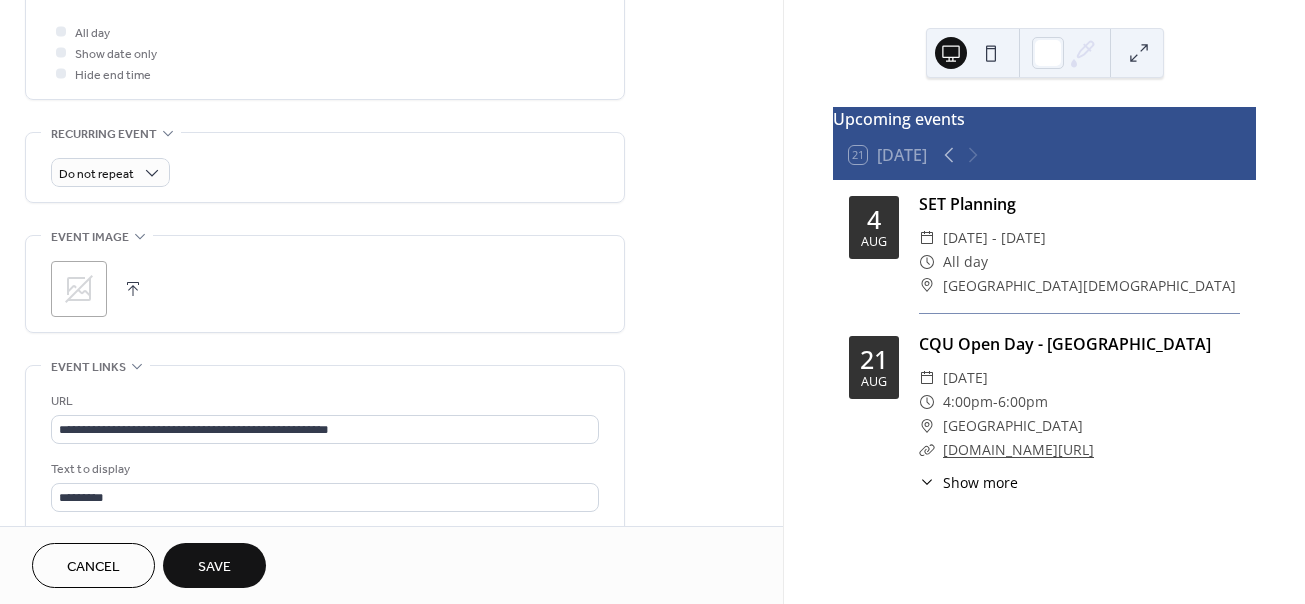 scroll, scrollTop: 755, scrollLeft: 0, axis: vertical 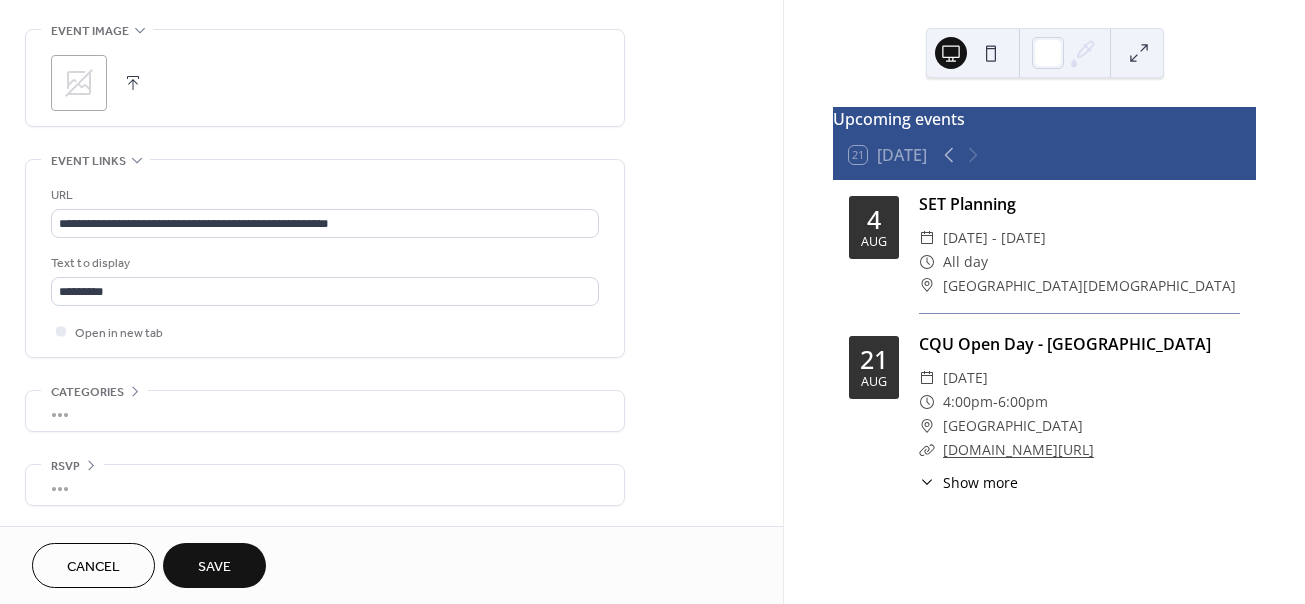 click on "Save" at bounding box center [214, 567] 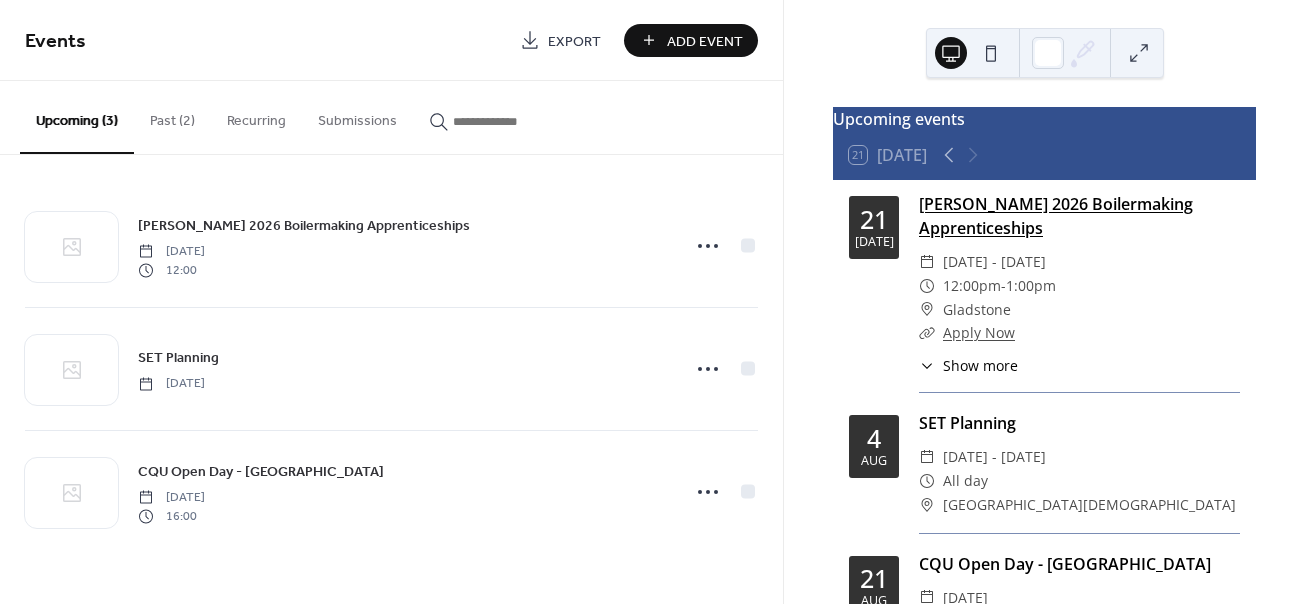 click on "[PERSON_NAME] 2026 Boilermaking Apprenticeships" at bounding box center [1056, 216] 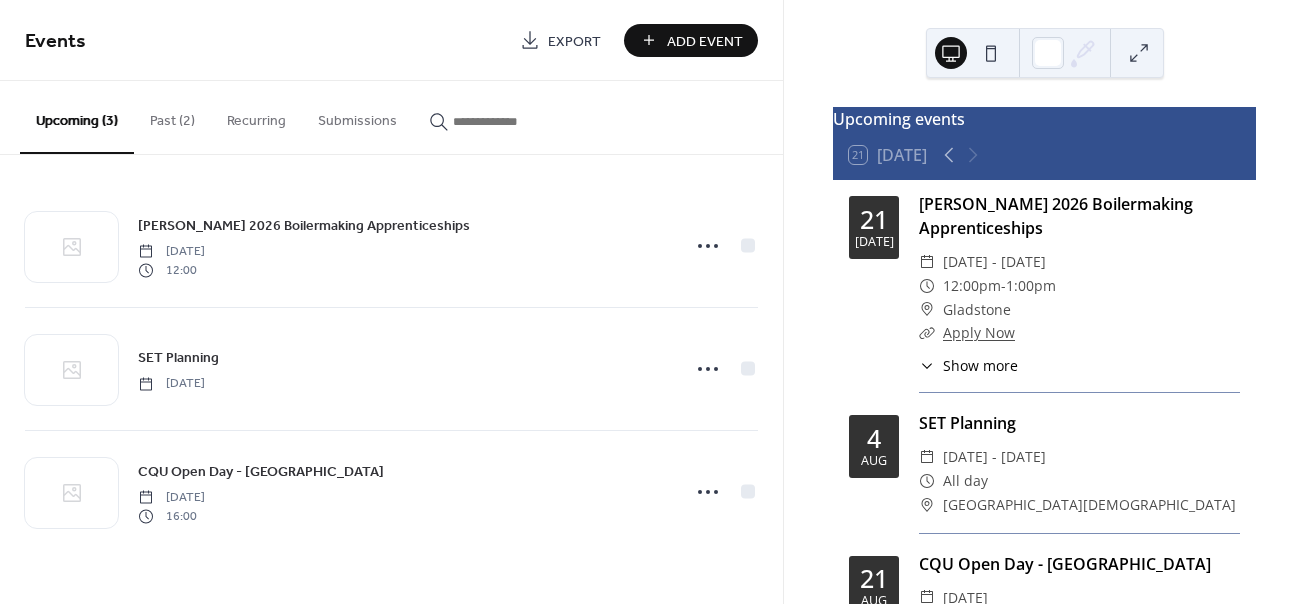 click on "Show more" at bounding box center (980, 365) 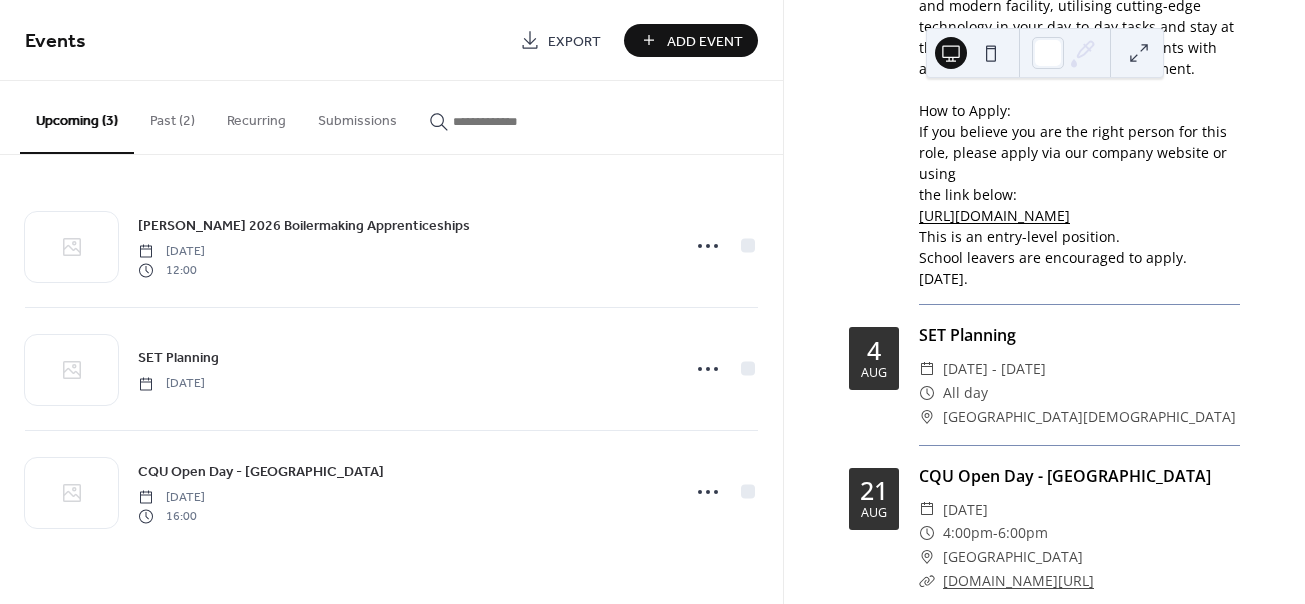 scroll, scrollTop: 1681, scrollLeft: 0, axis: vertical 